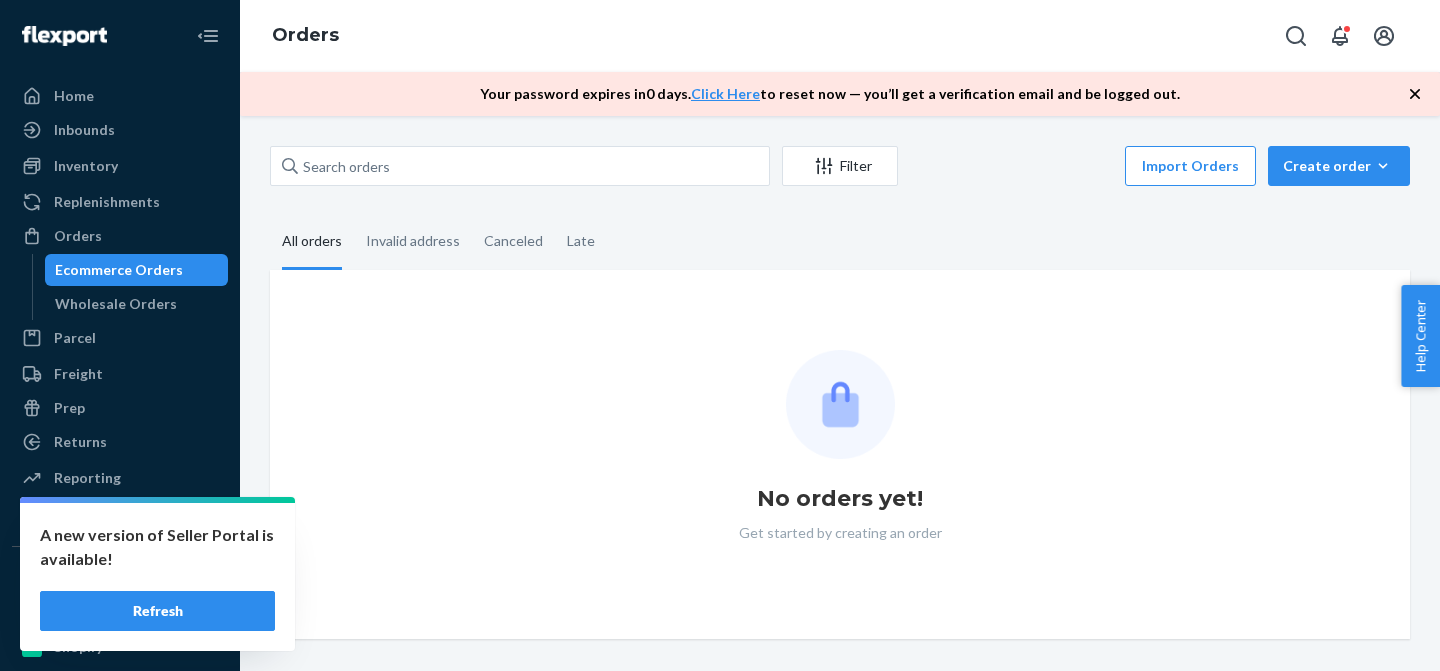 scroll, scrollTop: 0, scrollLeft: 0, axis: both 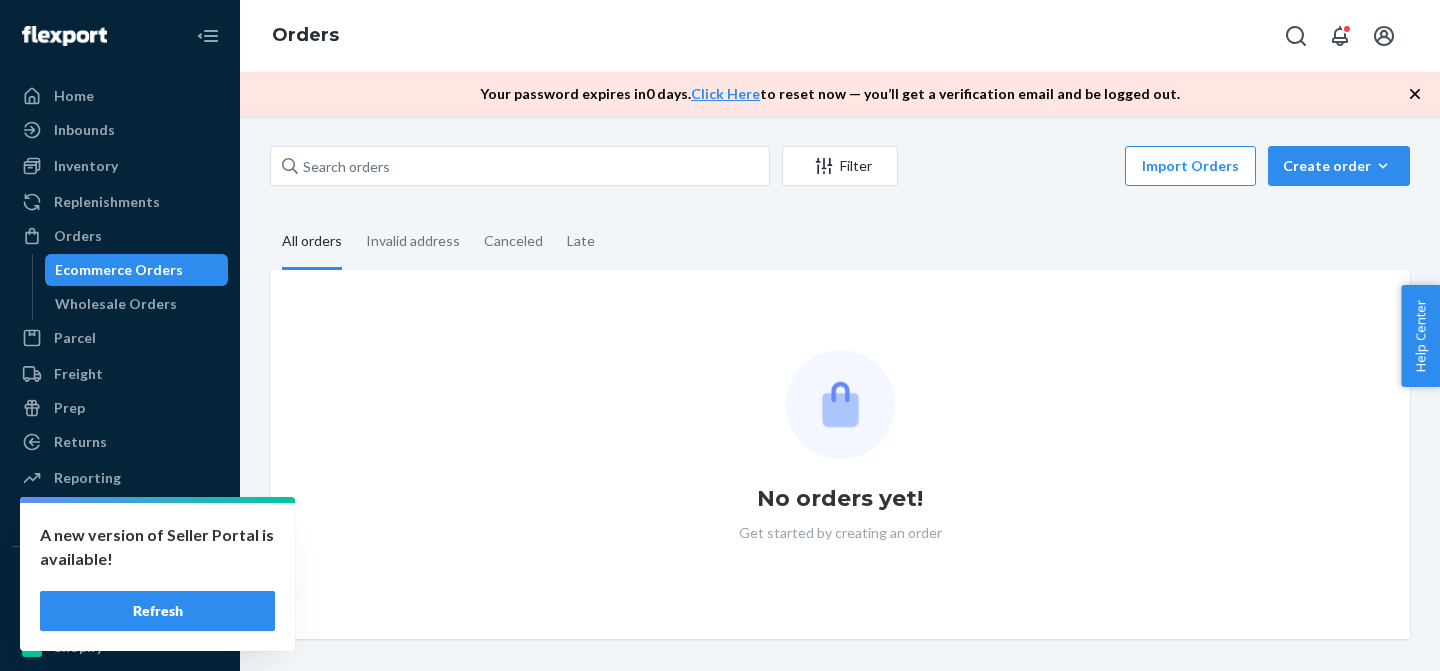click on "Refresh" at bounding box center [157, 611] 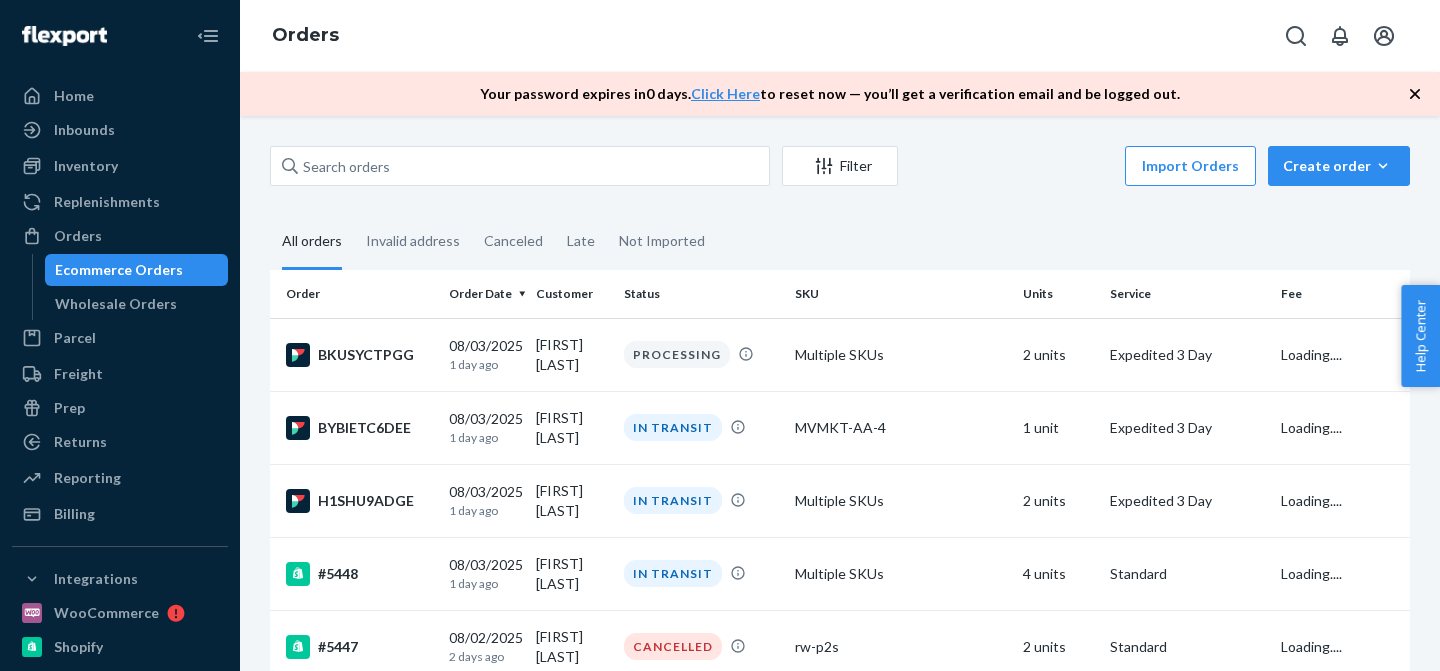 scroll, scrollTop: 0, scrollLeft: 0, axis: both 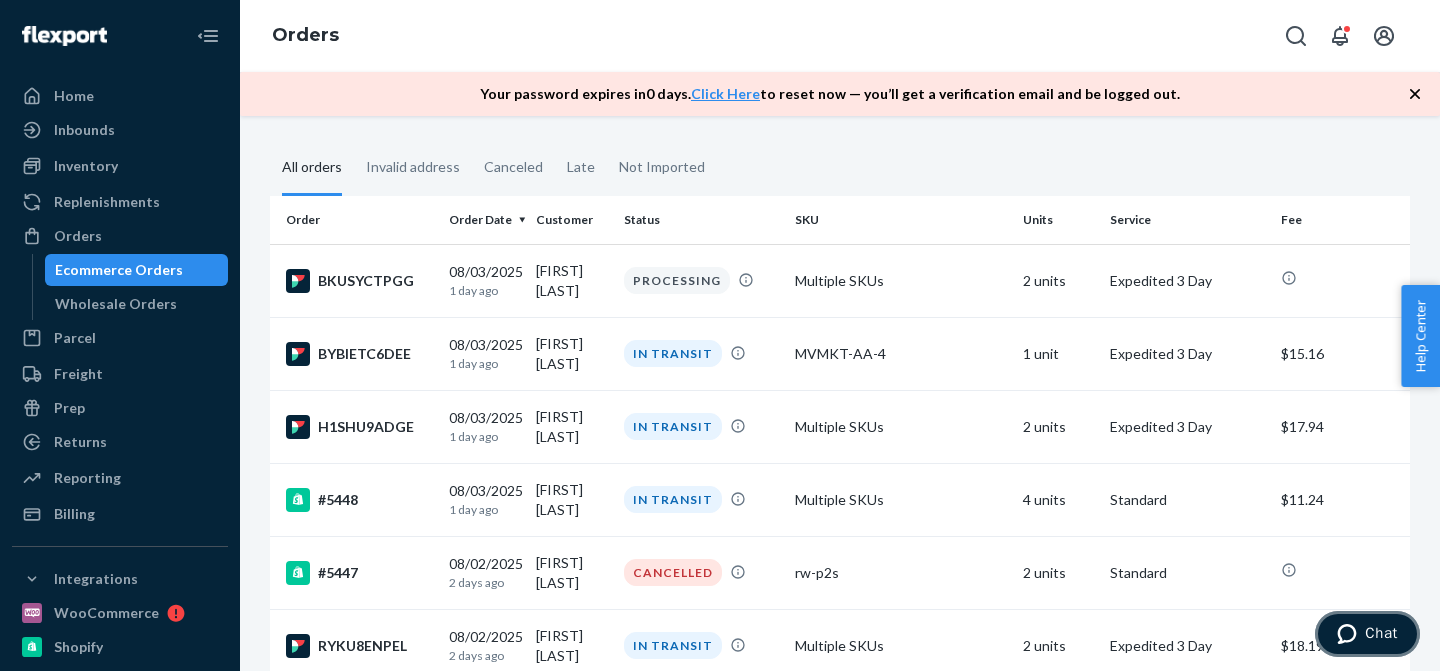 click on "Chat" at bounding box center (1381, 633) 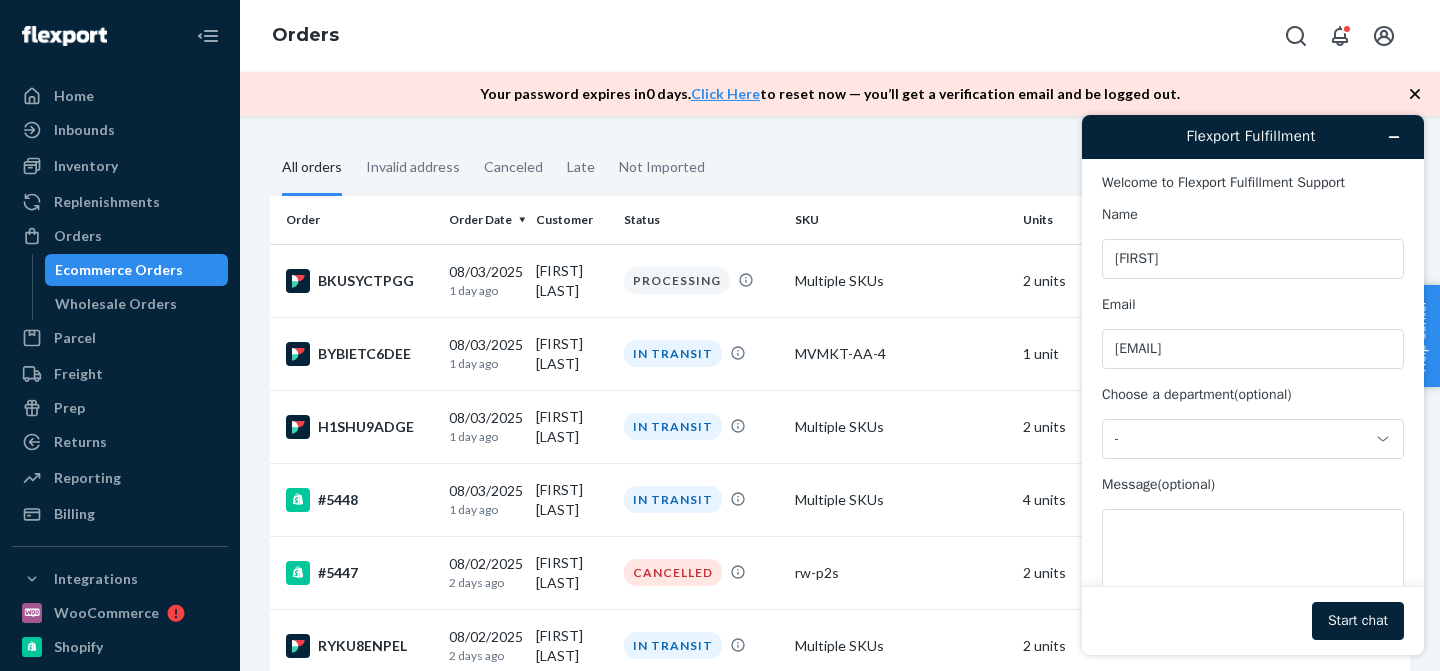 scroll, scrollTop: 0, scrollLeft: 0, axis: both 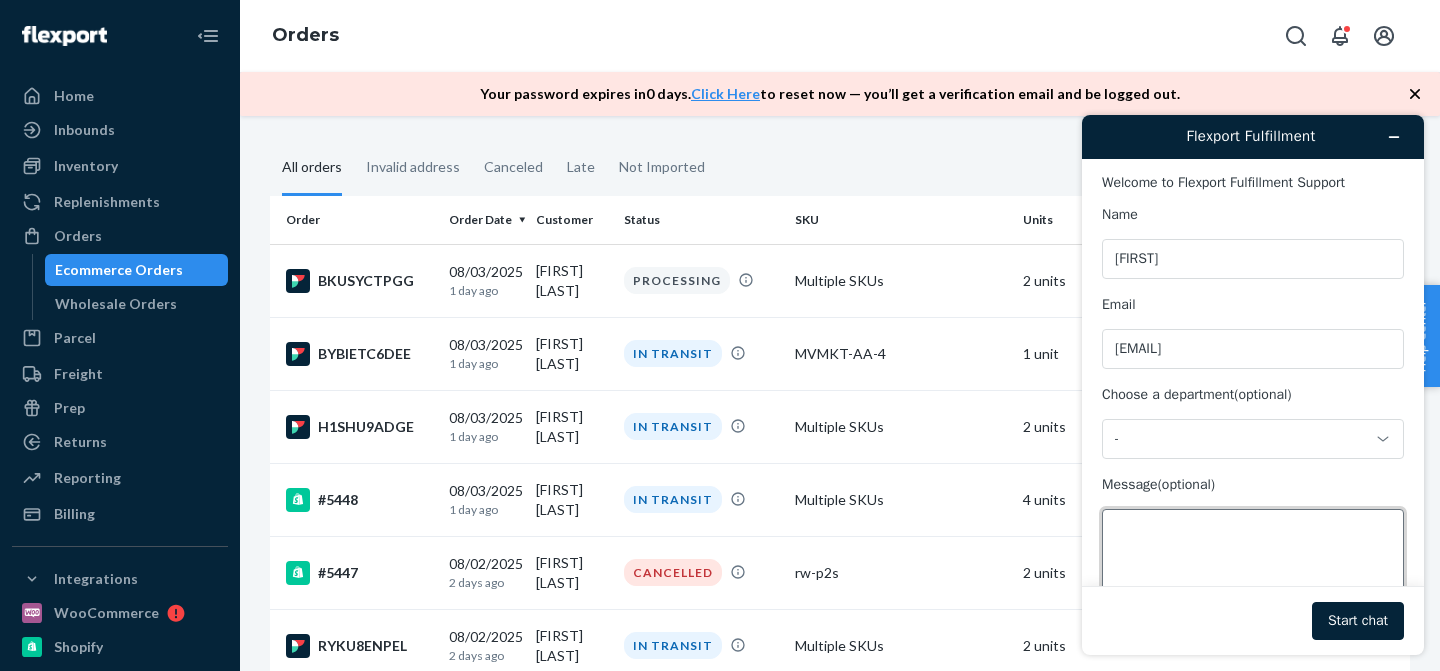 click on "Message  (optional)" at bounding box center (1253, 565) 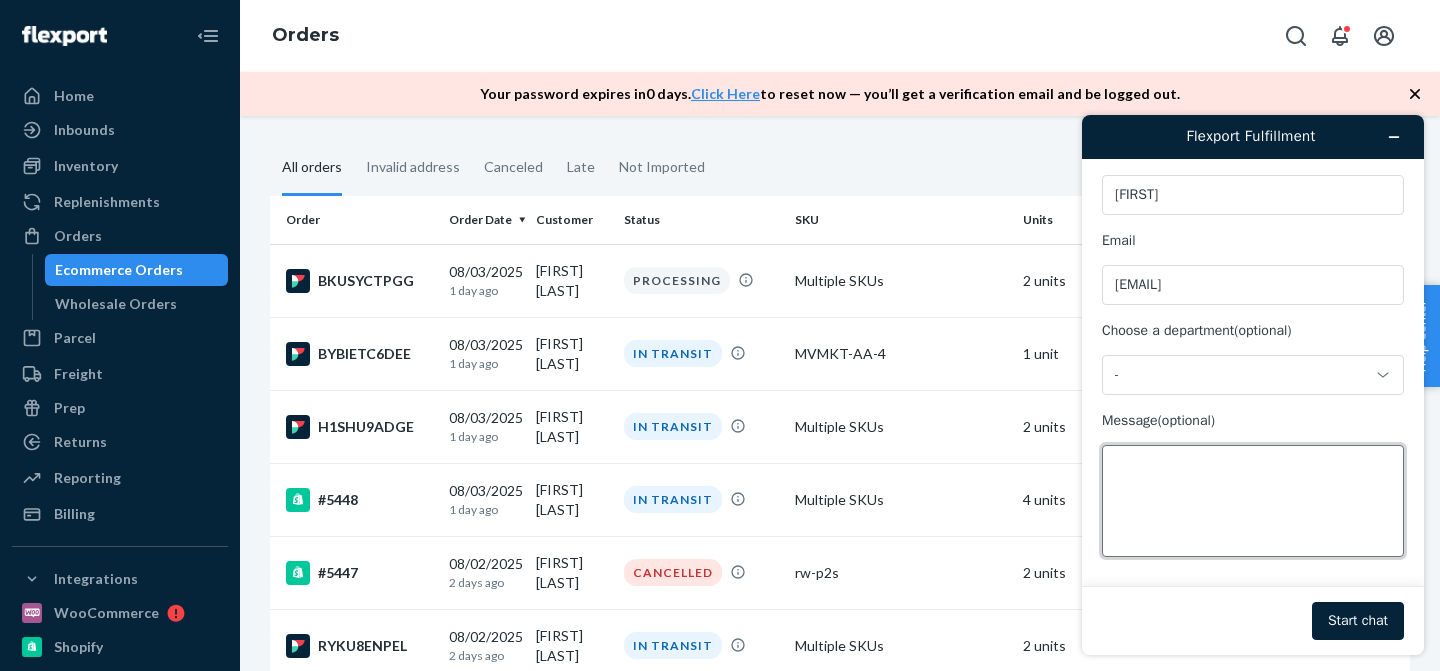 scroll, scrollTop: 63, scrollLeft: 0, axis: vertical 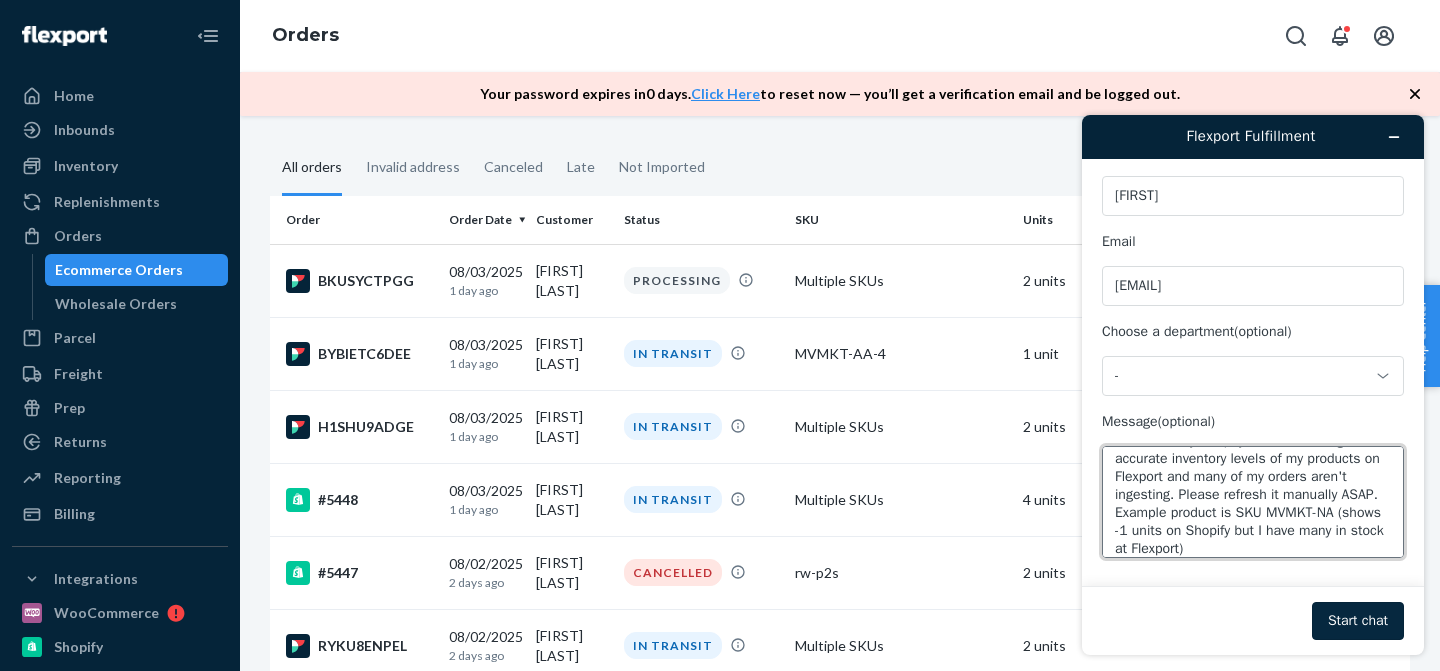 type on "URGENT - My Shopify is not reflecting the accurate inventory levels of my products on Flexport and many of my orders aren't ingesting. Please refresh it manually ASAP. Example product is SKU MVMKT-NA (shows -1 units on Shopify but I have many in stock at Flexport)" 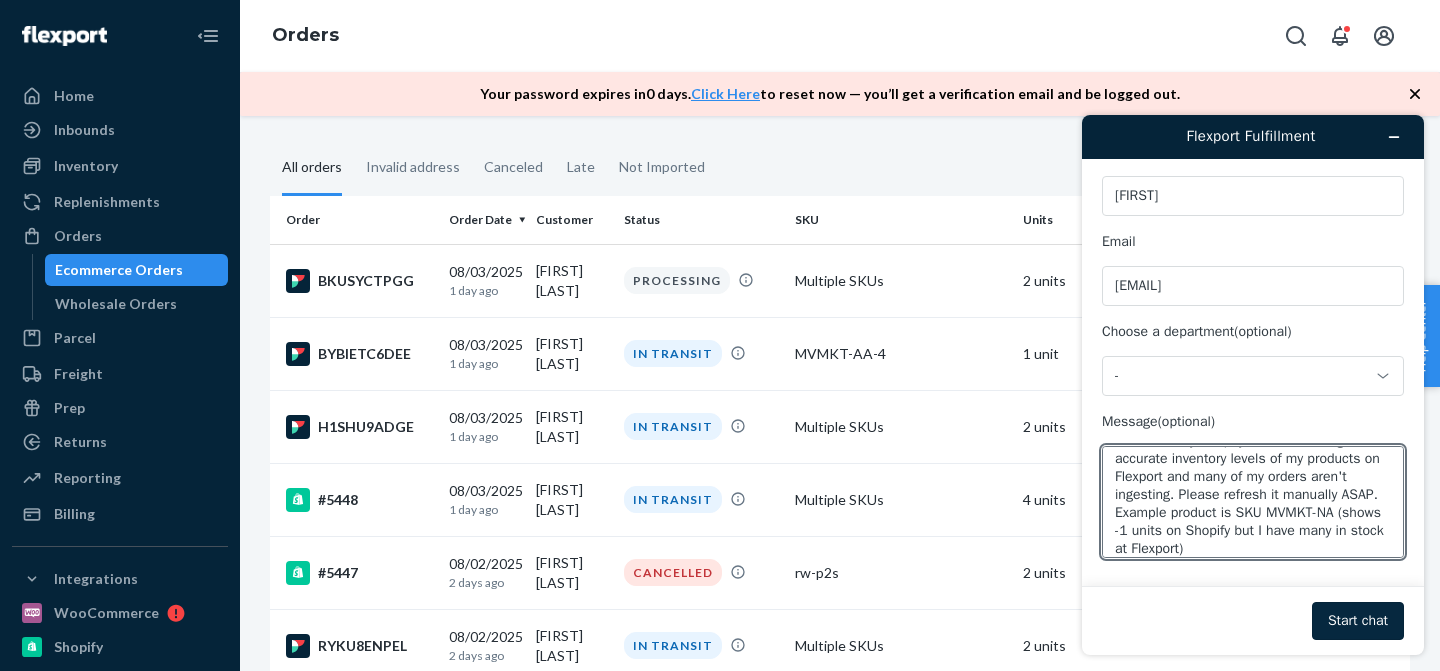 click on "Start chat" at bounding box center [1358, 621] 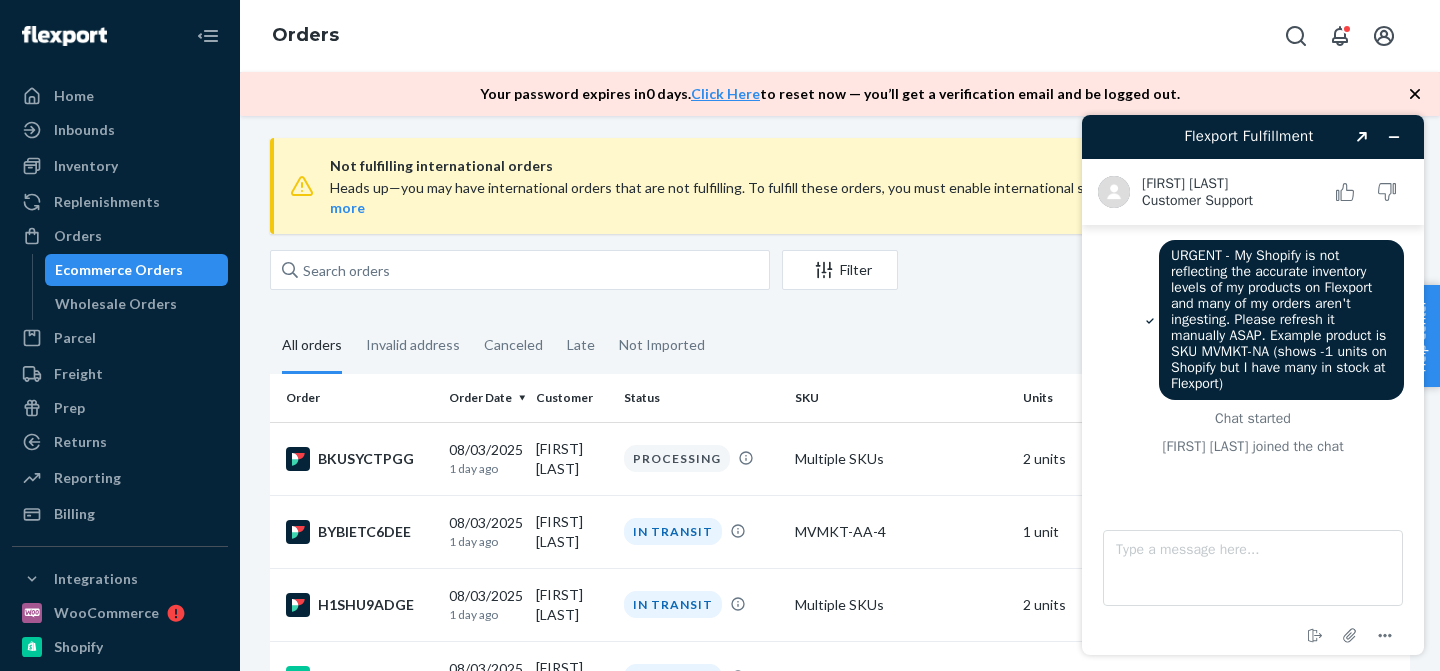 scroll, scrollTop: 0, scrollLeft: 0, axis: both 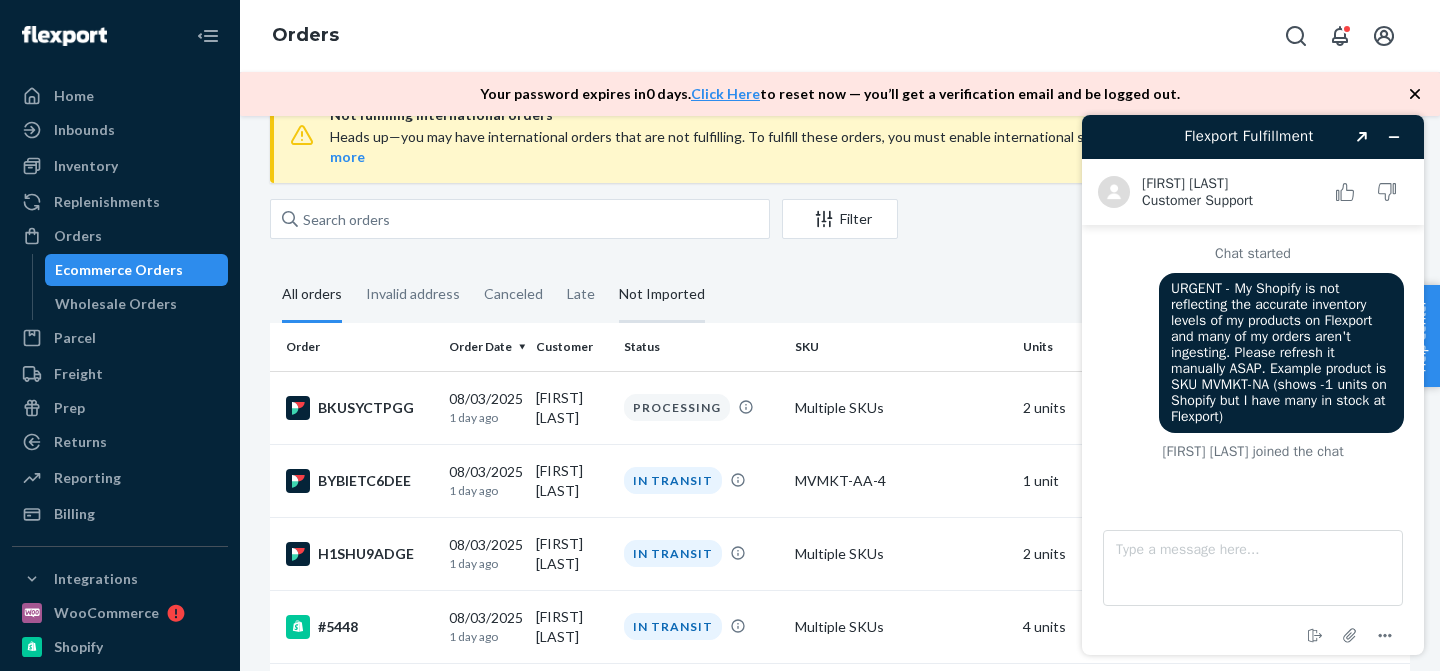 click on "Not Imported" at bounding box center (662, 295) 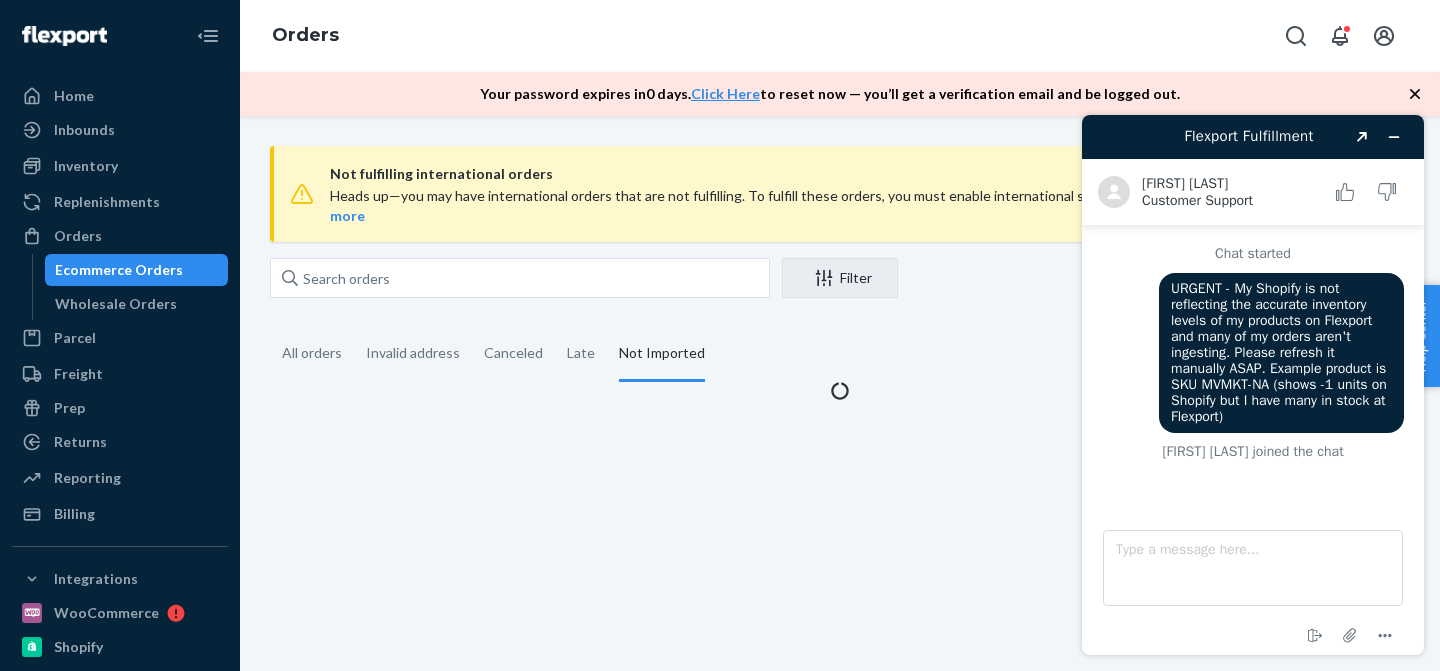 scroll, scrollTop: 0, scrollLeft: 0, axis: both 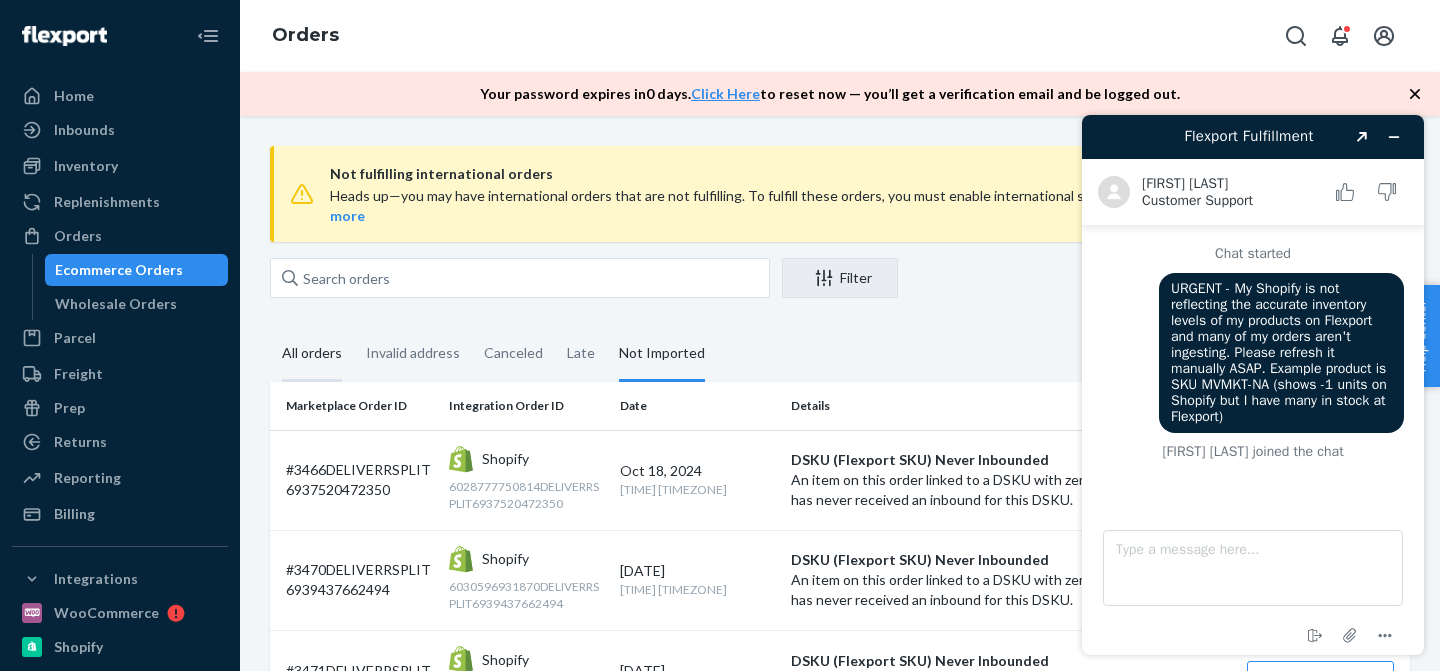 click on "All orders" at bounding box center (312, 354) 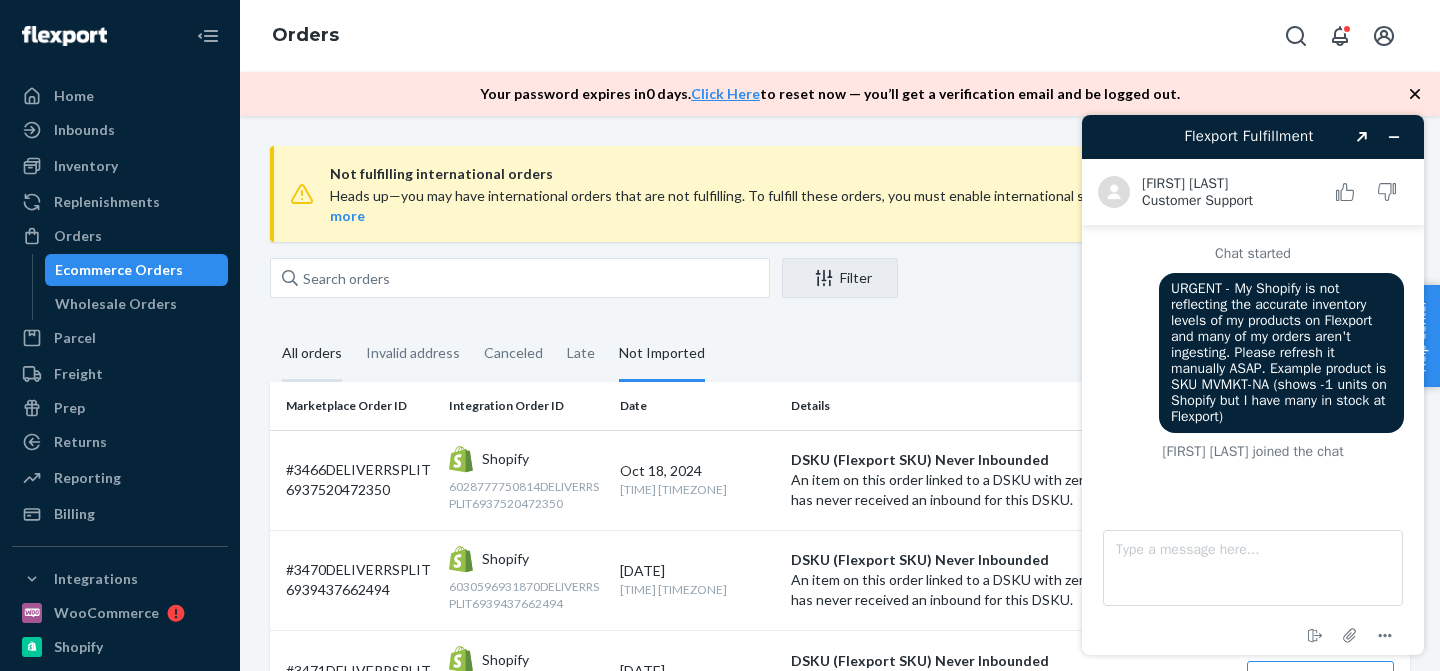 click on "All orders" at bounding box center (270, 327) 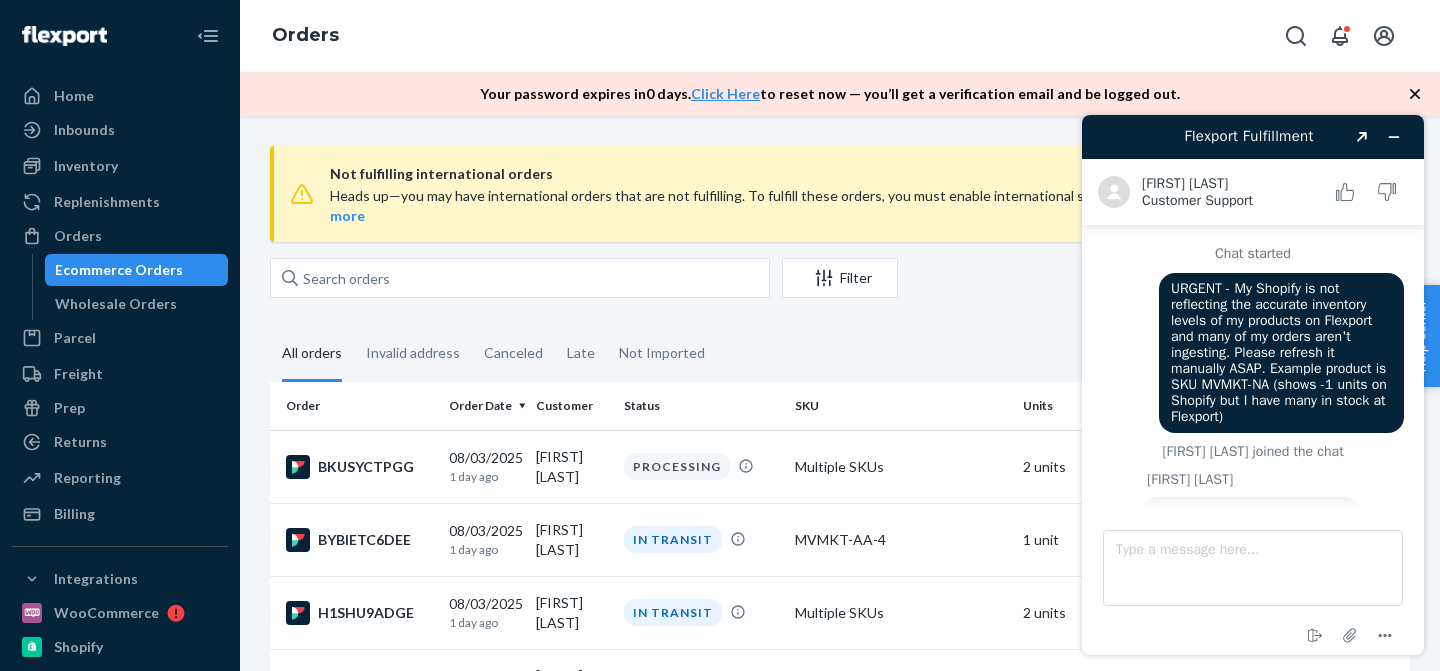scroll, scrollTop: 126, scrollLeft: 0, axis: vertical 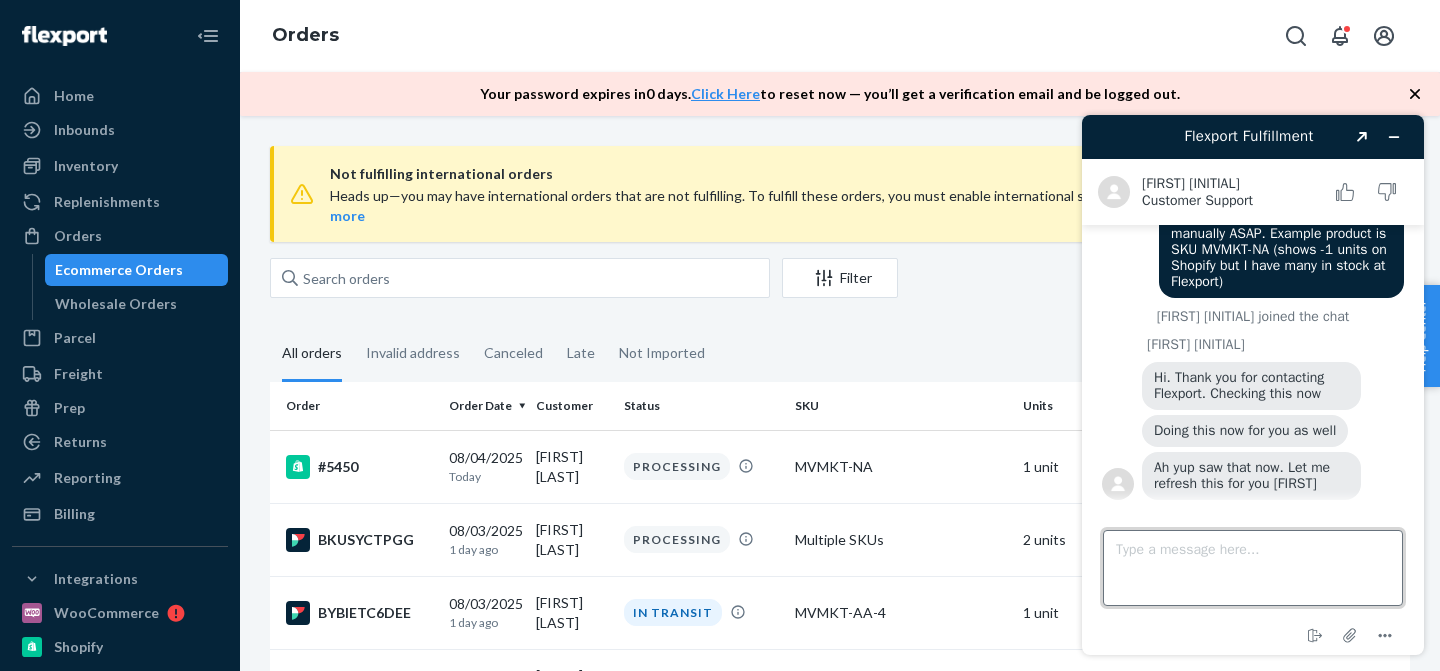 click on "Type a message here..." at bounding box center (1253, 568) 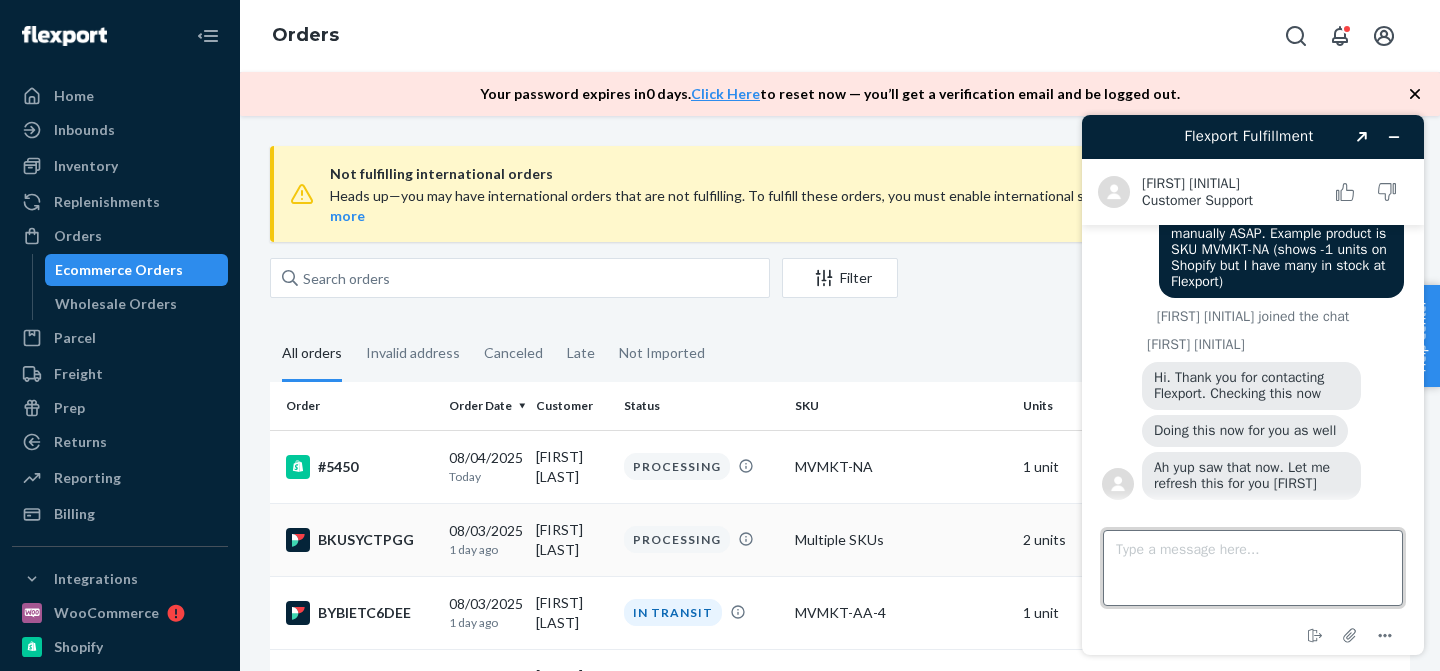 scroll, scrollTop: 83, scrollLeft: 0, axis: vertical 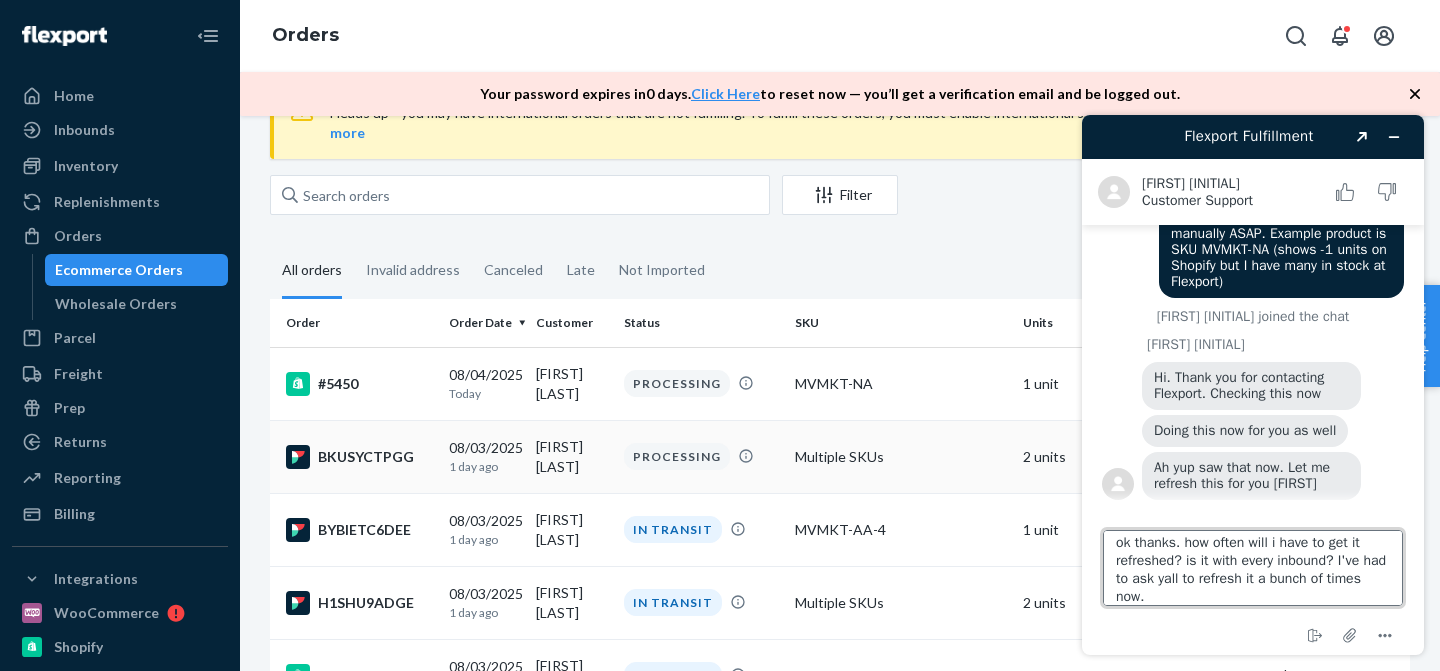type on "ok thanks. how often will i have to get it refreshed? is it with every inbound? I've had to ask yall to refresh it a bunch of times now.." 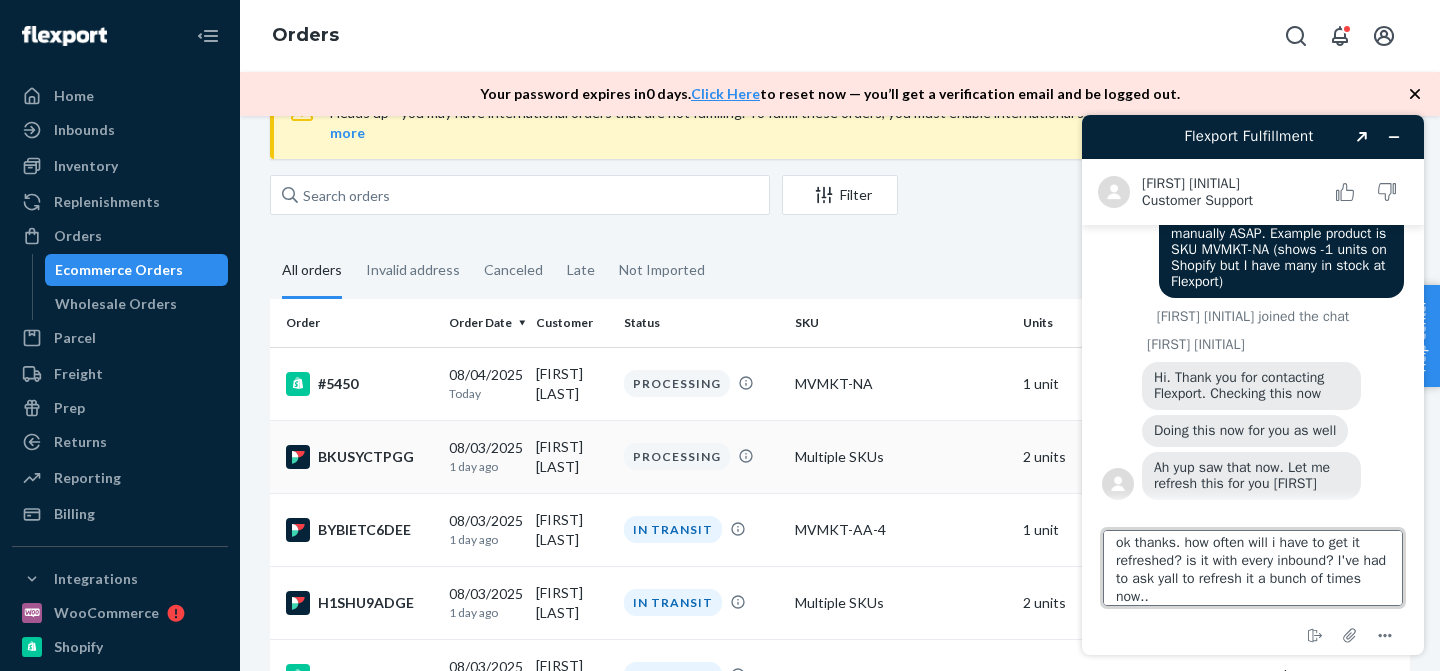 type 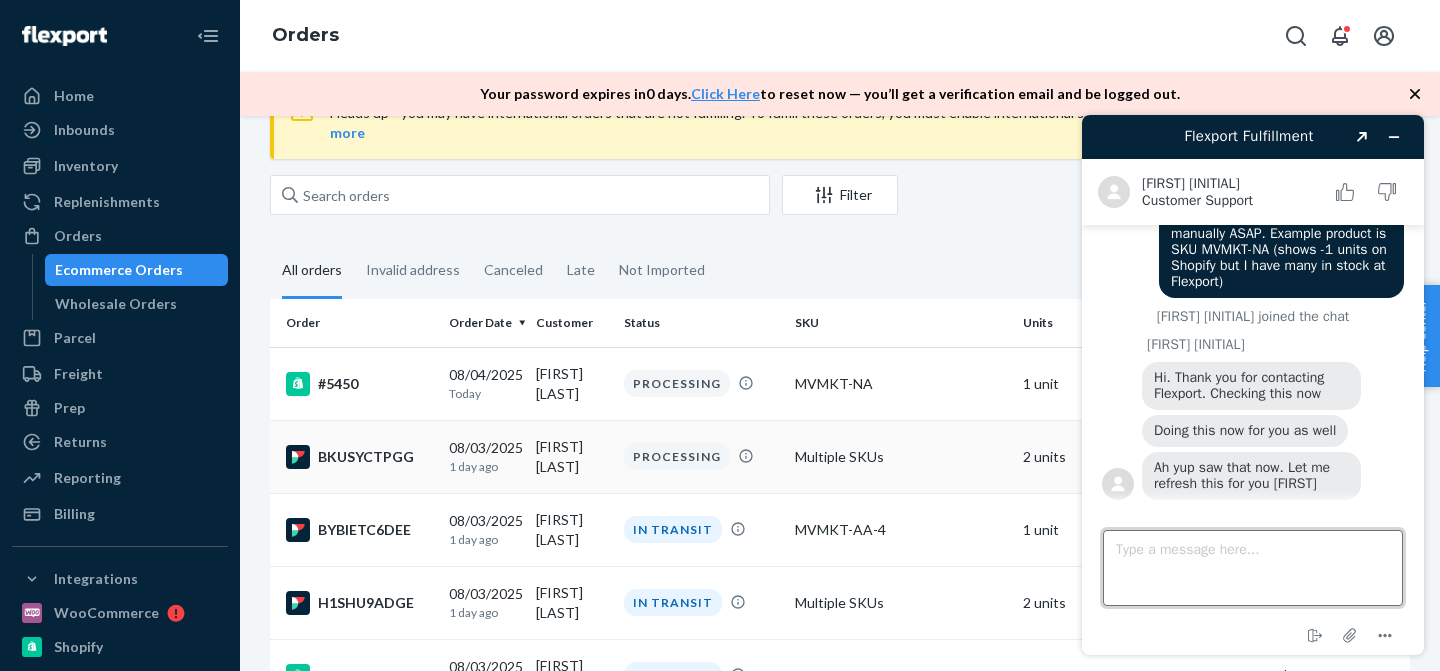 scroll, scrollTop: 0, scrollLeft: 0, axis: both 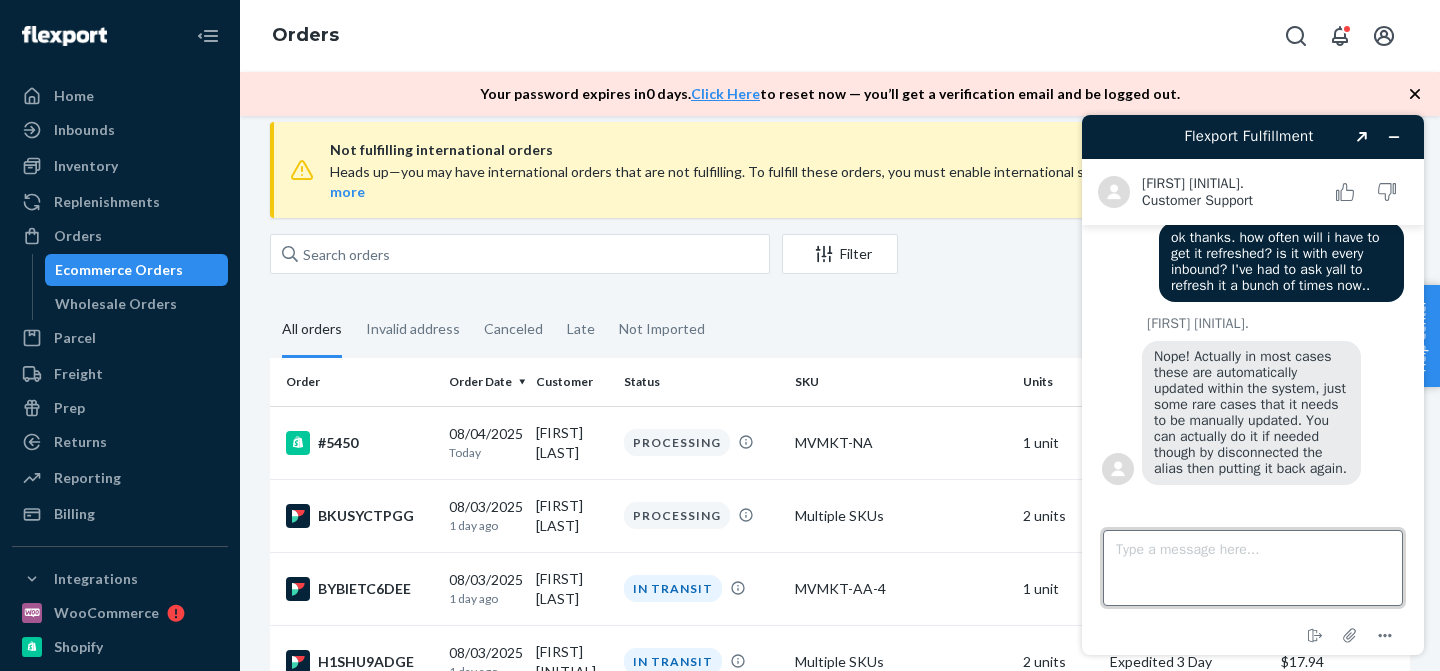 click on "Type a message here..." at bounding box center [1253, 568] 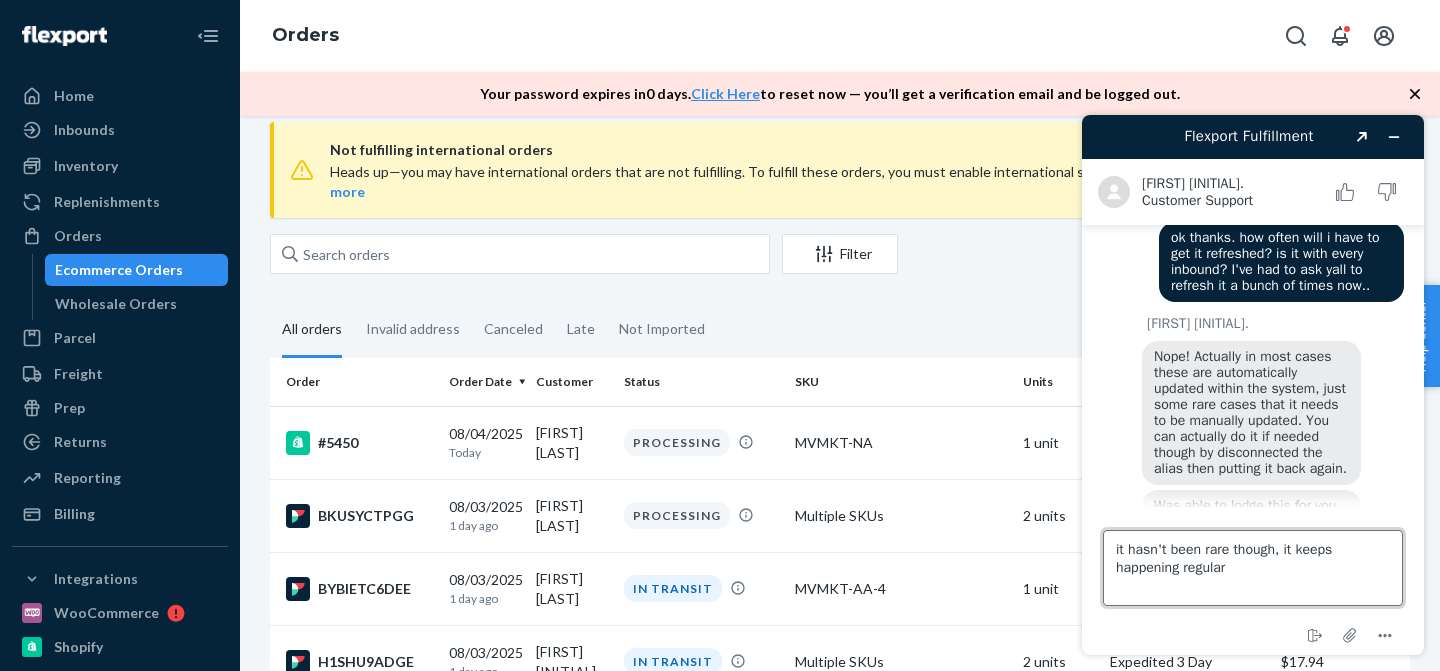 scroll, scrollTop: 508, scrollLeft: 0, axis: vertical 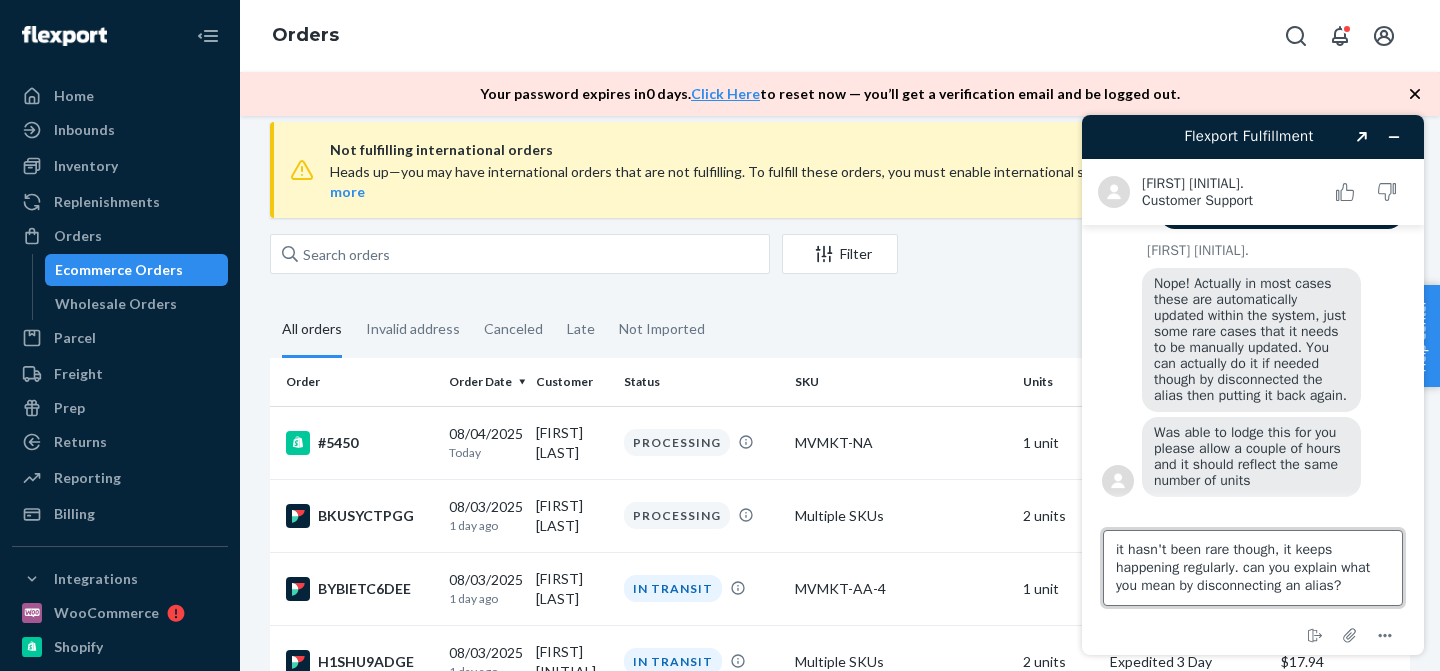 type on "it hasn't been rare though, it keeps happening regularly. can you explain what you mean by disconnecting an alias?" 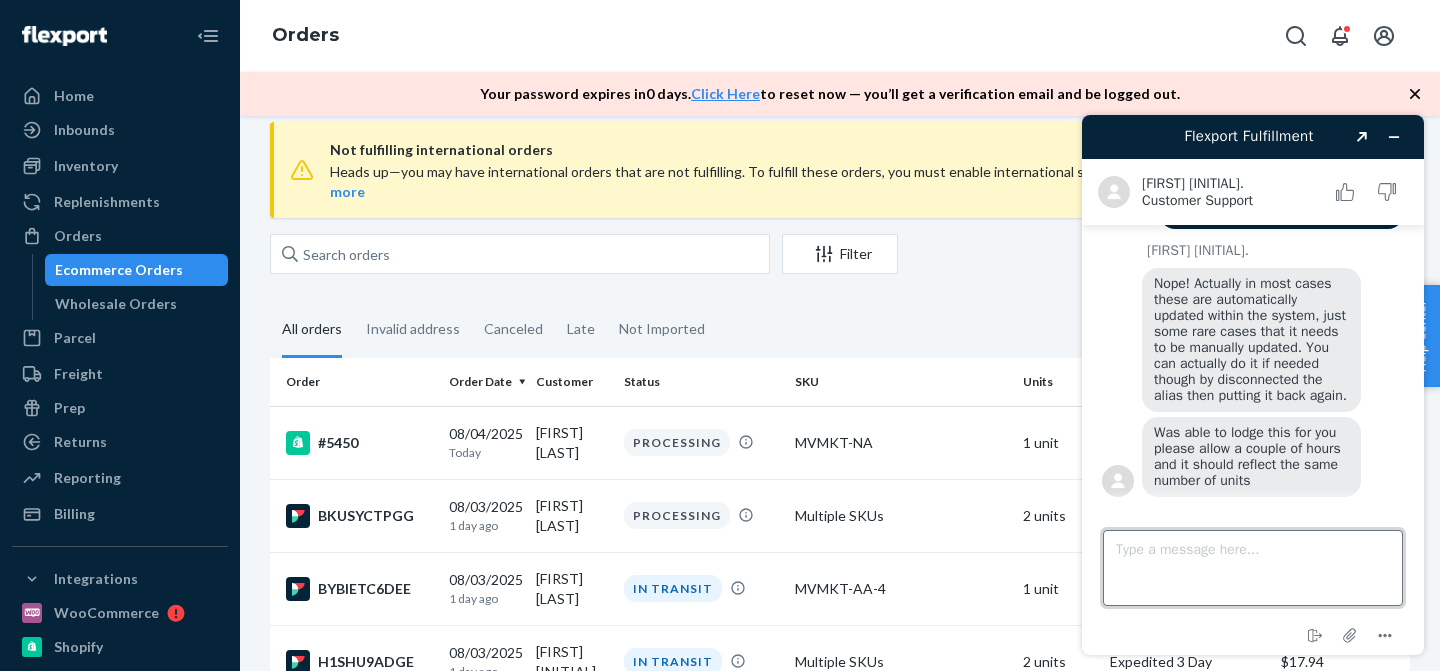 scroll, scrollTop: 598, scrollLeft: 0, axis: vertical 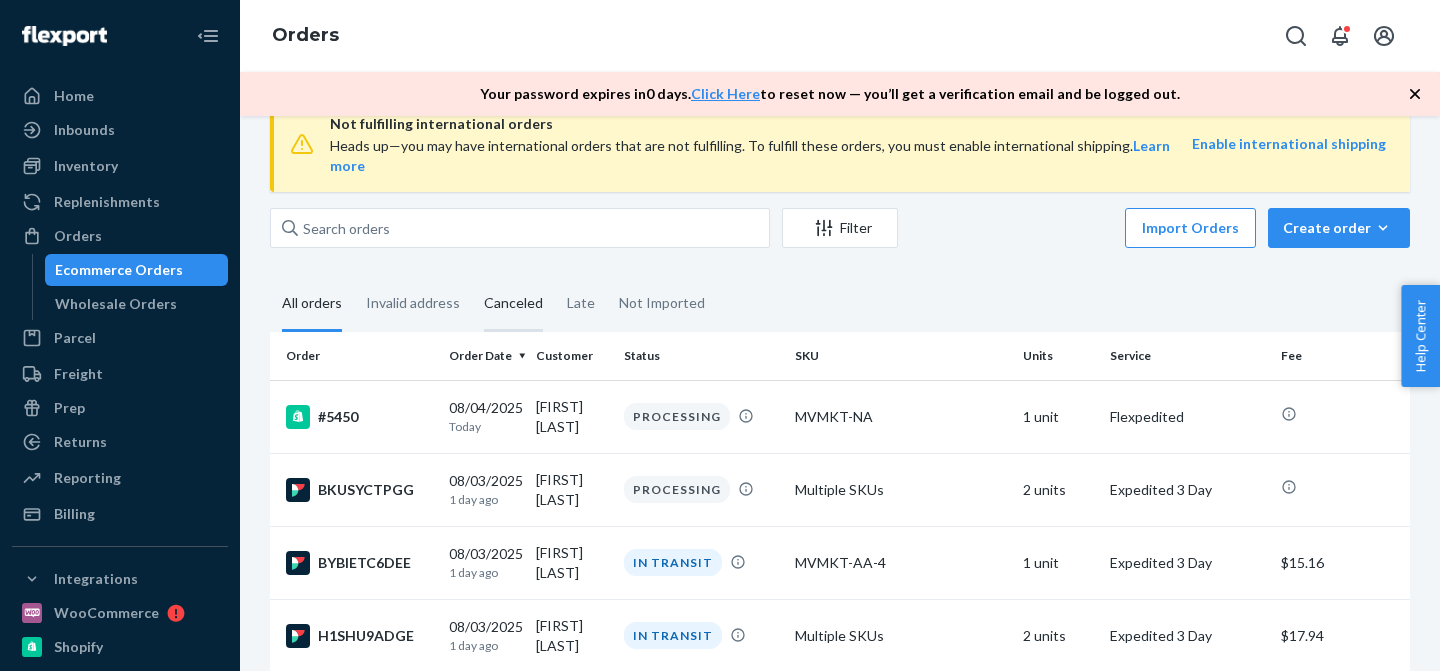 click on "Canceled" at bounding box center (513, 304) 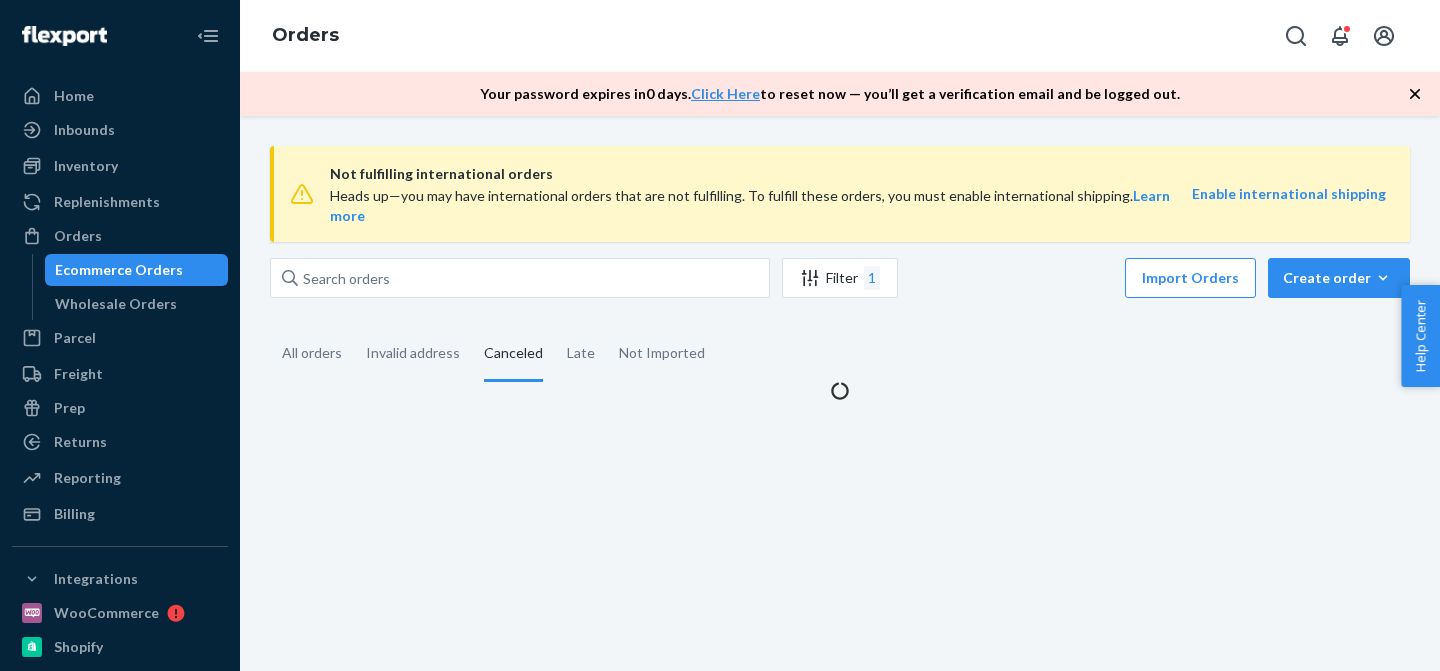 scroll, scrollTop: 0, scrollLeft: 0, axis: both 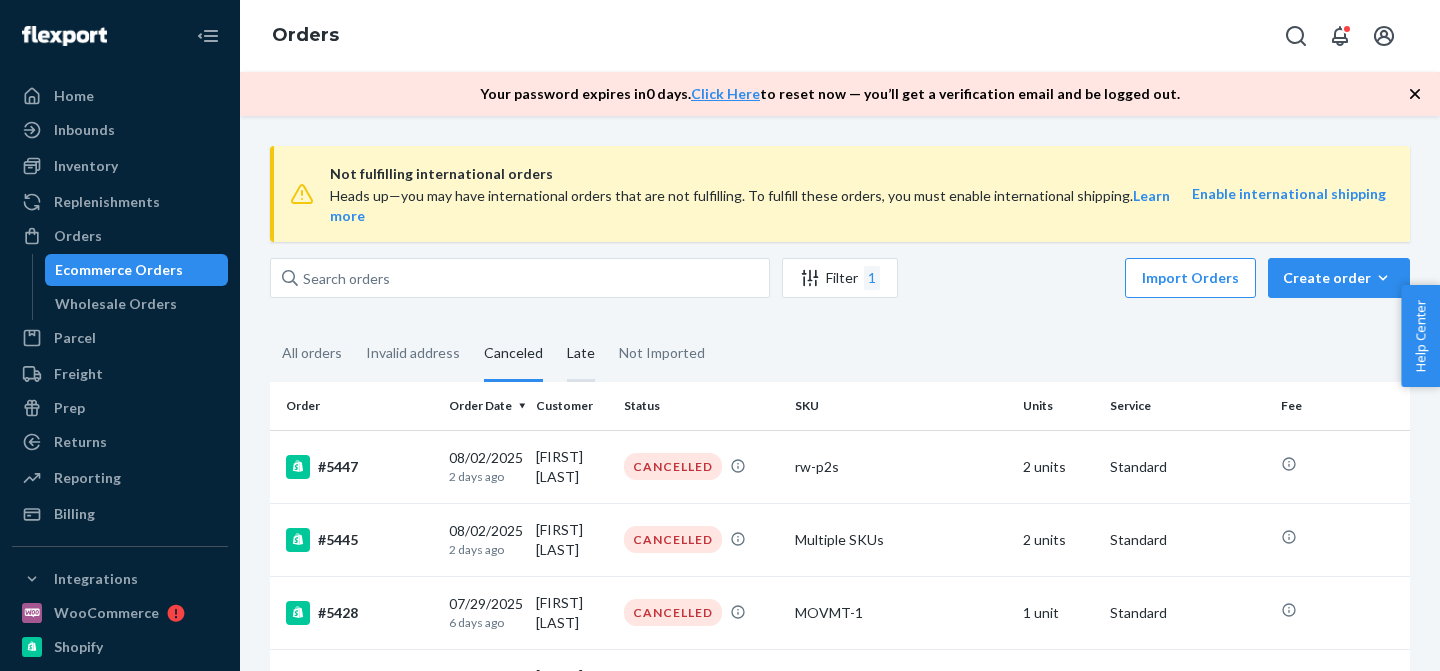 click on "Late" at bounding box center [581, 354] 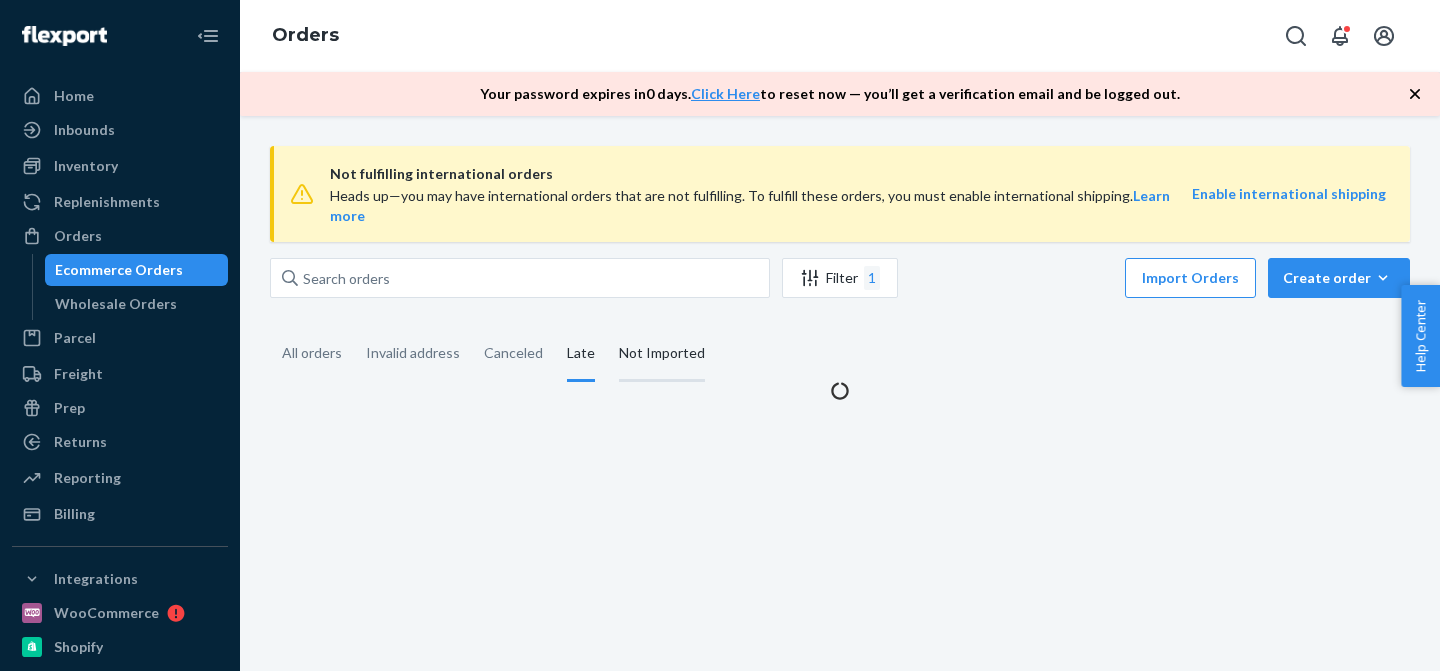 click on "Not Imported" at bounding box center [662, 354] 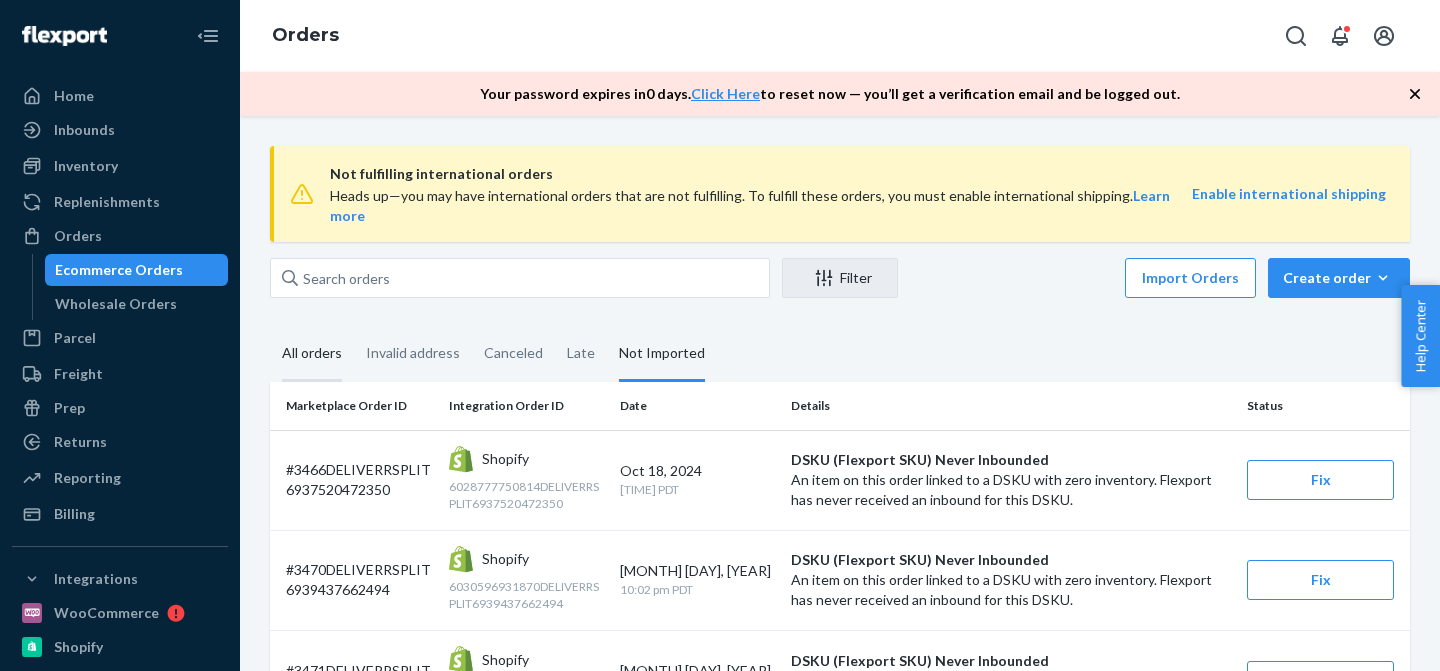 click on "All orders" at bounding box center [312, 354] 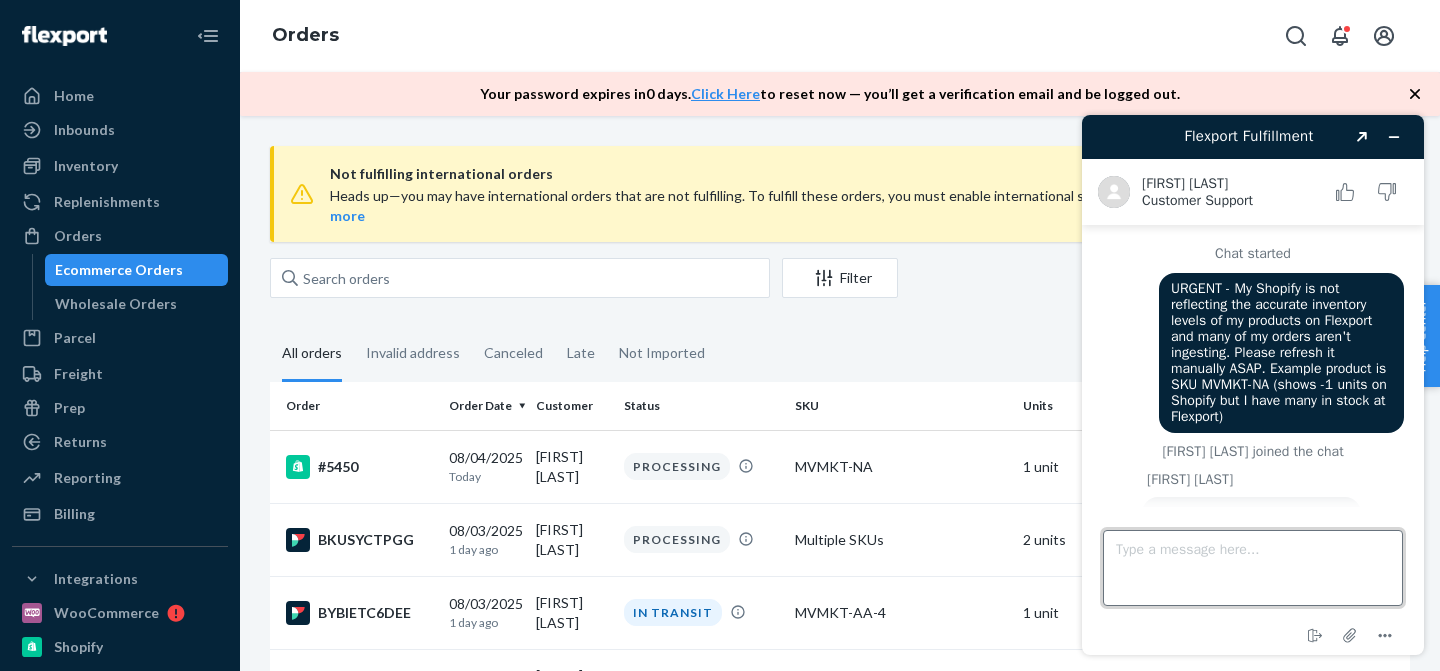click on "Type a message here..." at bounding box center [1253, 568] 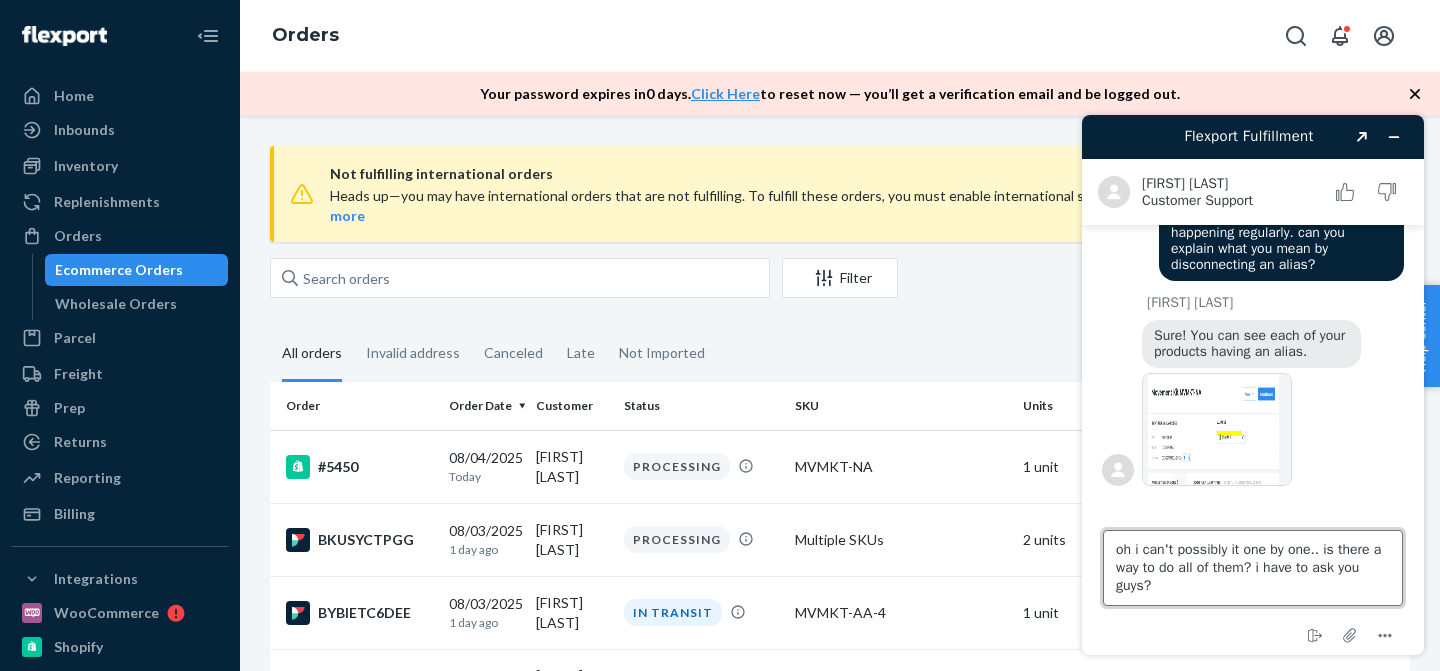 type on "oh i can't possibly it one by one.. is there a way to do all of them? i have to ask you guys?" 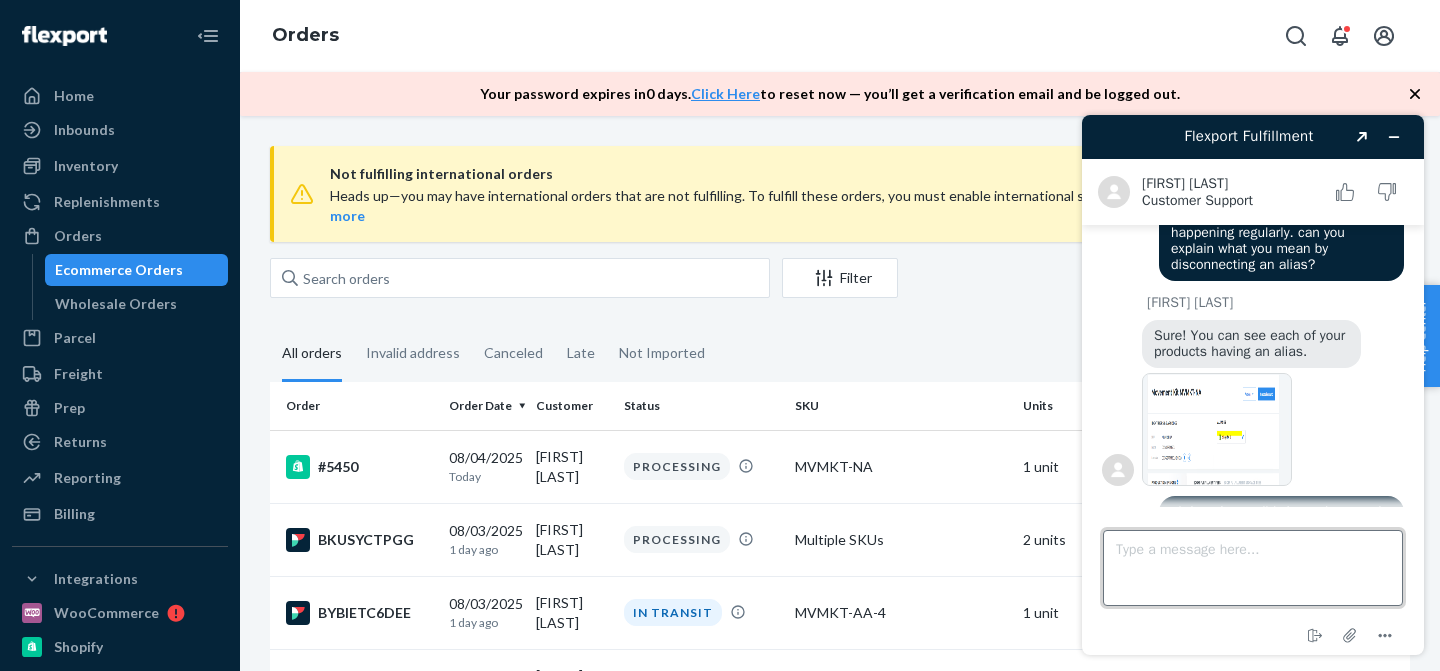 scroll, scrollTop: 914, scrollLeft: 0, axis: vertical 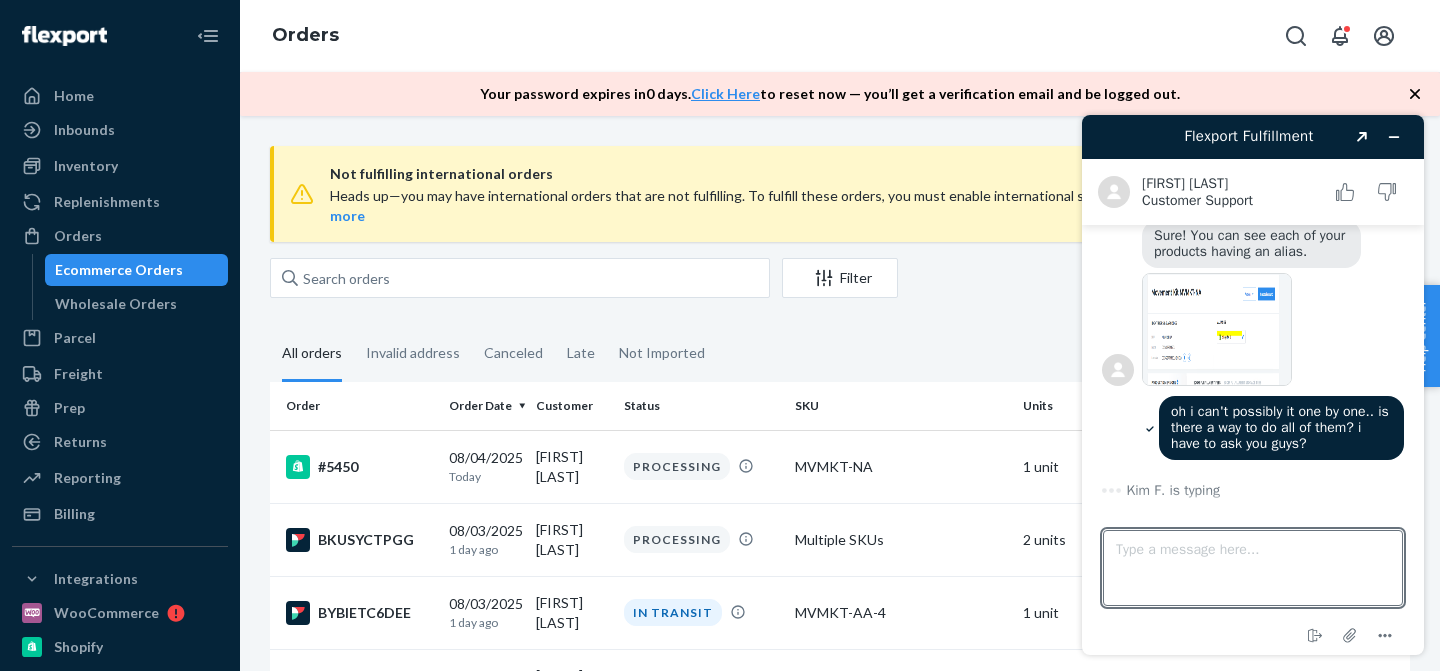 click on "Not fulfilling international orders Heads up—you may have international orders that are not fulfilling. To fulfill these orders, you must enable international shipping.  Learn more Enable international shipping Filter Import Orders Create order Ecommerce order Removal order All orders Invalid address Canceled Late Not Imported Order Order Date Customer Status SKU Units Service Fee #5450 [DATE] Today [FIRST] [LAST] PROCESSING MVMKT-NA 1 unit Flexpedited BKUSYCTPGG [DATE] 1 day ago [FIRST] [LAST] PROCESSING Multiple SKUs 2 units Expedited 3 Day BYBIETC6DEE [DATE] 1 day ago [FIRST] [LAST] IN TRANSIT MVMKT-AA-4 1 unit Expedited 3 Day $15.16 H1SHU9ADGE [DATE] 1 day ago [FIRST] [LAST] IN TRANSIT Multiple SKUs 2 units Expedited 3 Day $17.94 #5448 [DATE] 1 day ago [FIRST] [LAST] IN TRANSIT Multiple SKUs 4 units Standard $11.24 #5447 [DATE] 2 days ago [FIRST] [LAST] CANCELLED rw-p2s 2 units Standard RYKU8ENPEL [DATE] 2 days ago [FIRST] [LAST] IN TRANSIT Multiple SKUs 2 units $18.19 $19.13" at bounding box center [840, 1255] 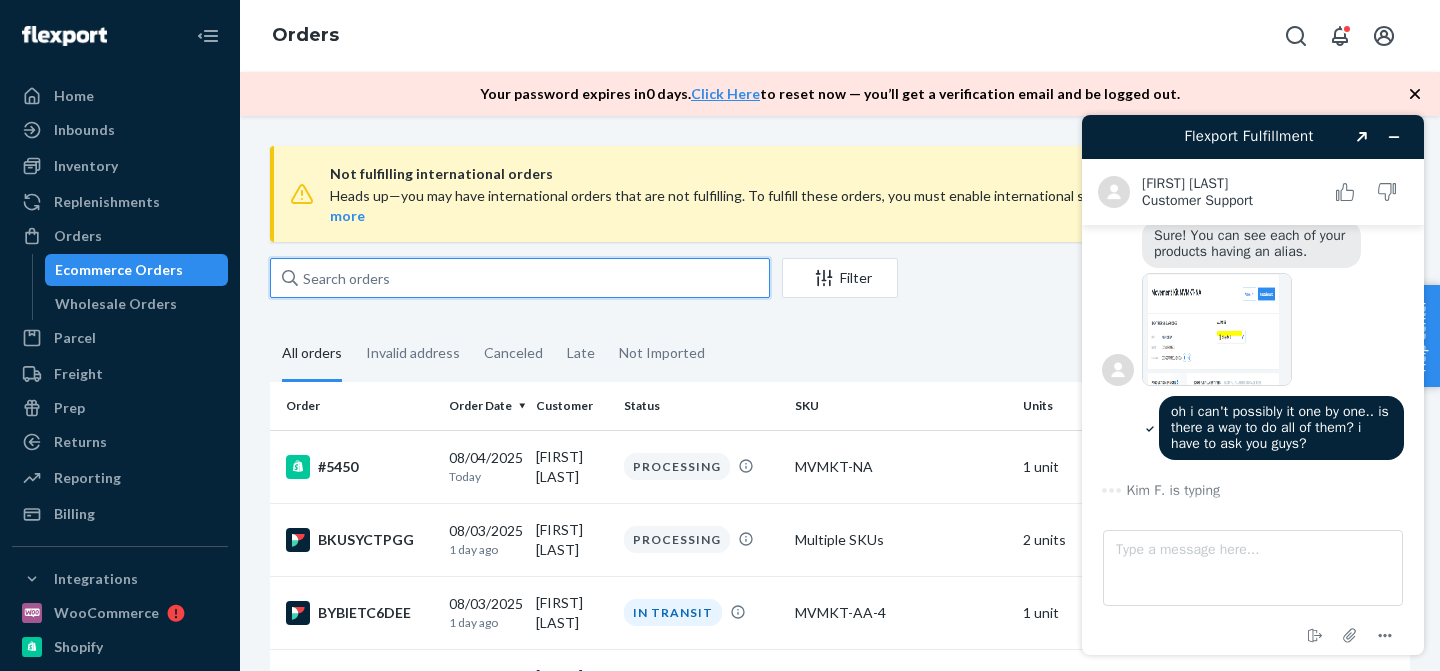 click at bounding box center (520, 278) 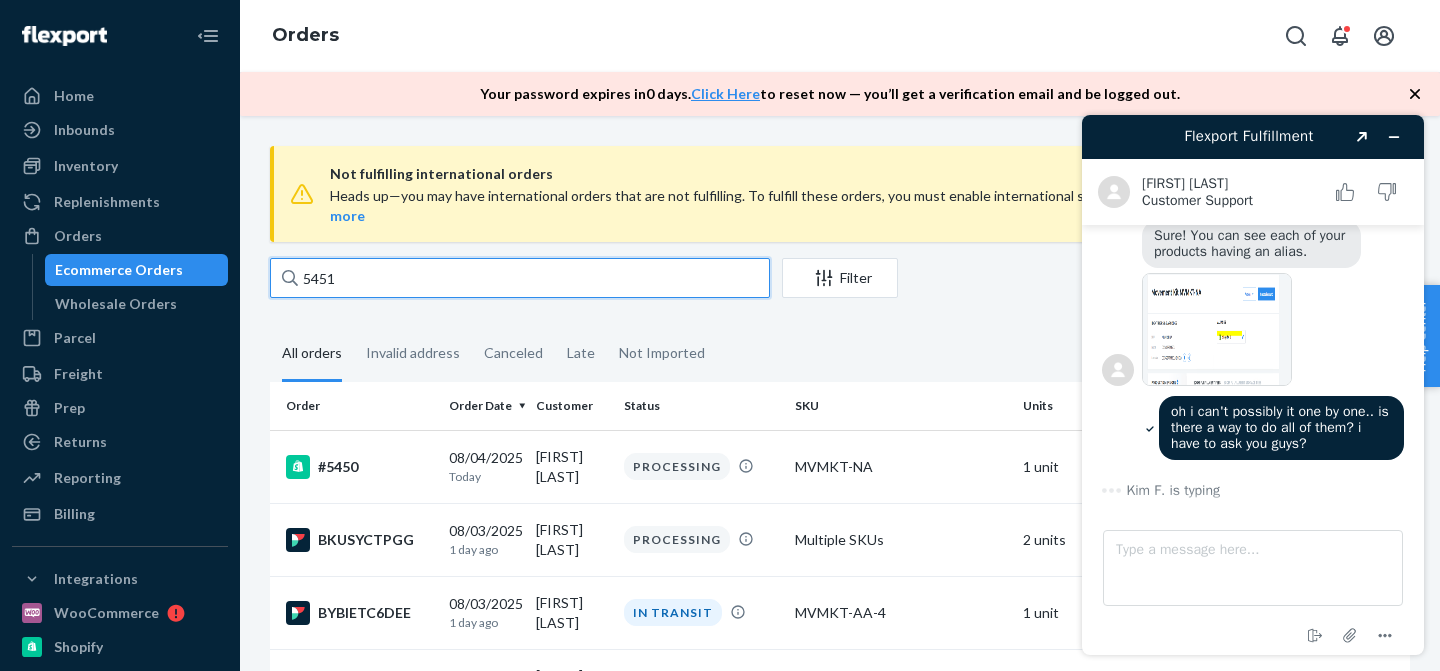 type on "5451" 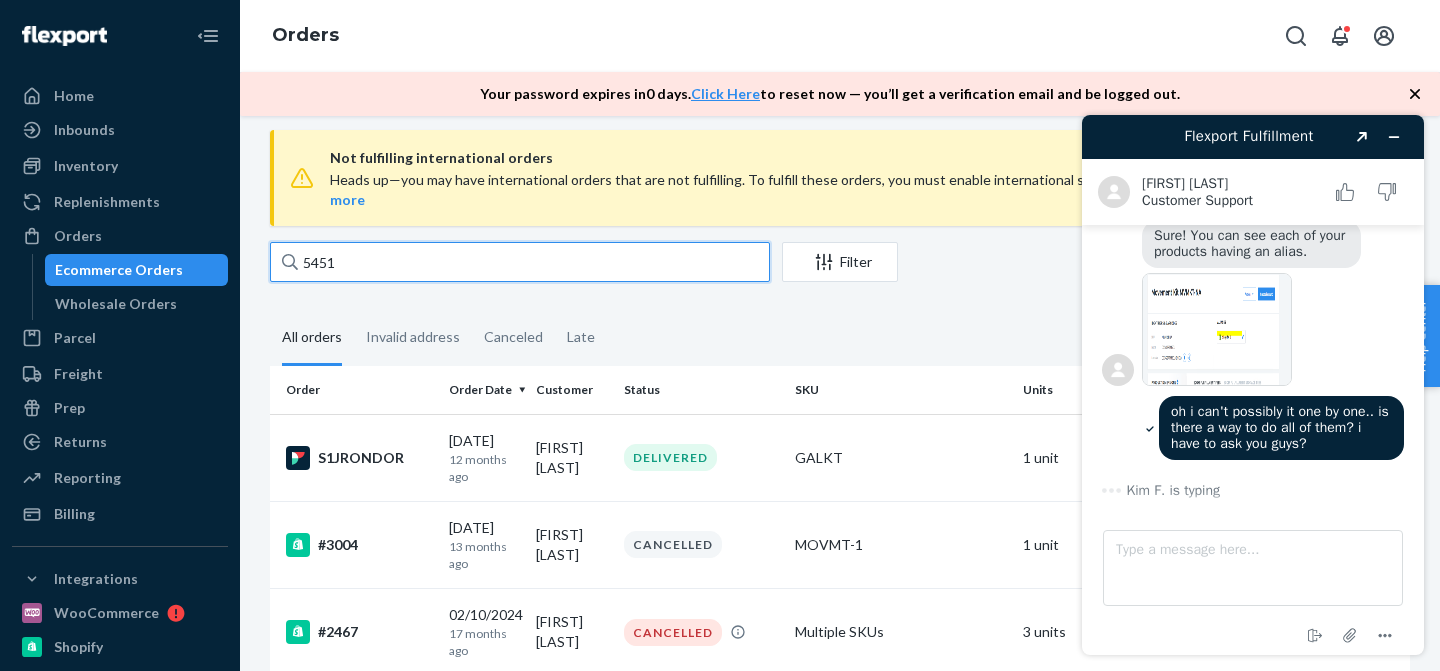 scroll, scrollTop: 19, scrollLeft: 0, axis: vertical 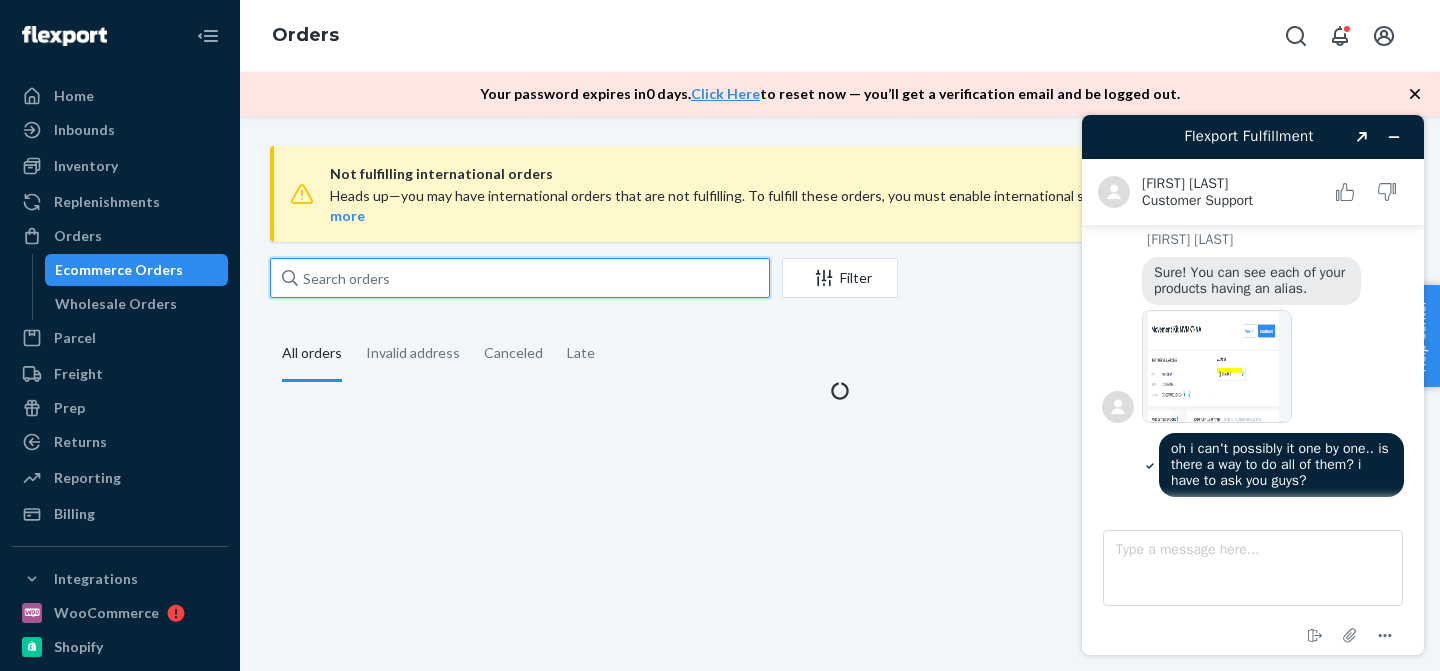 type 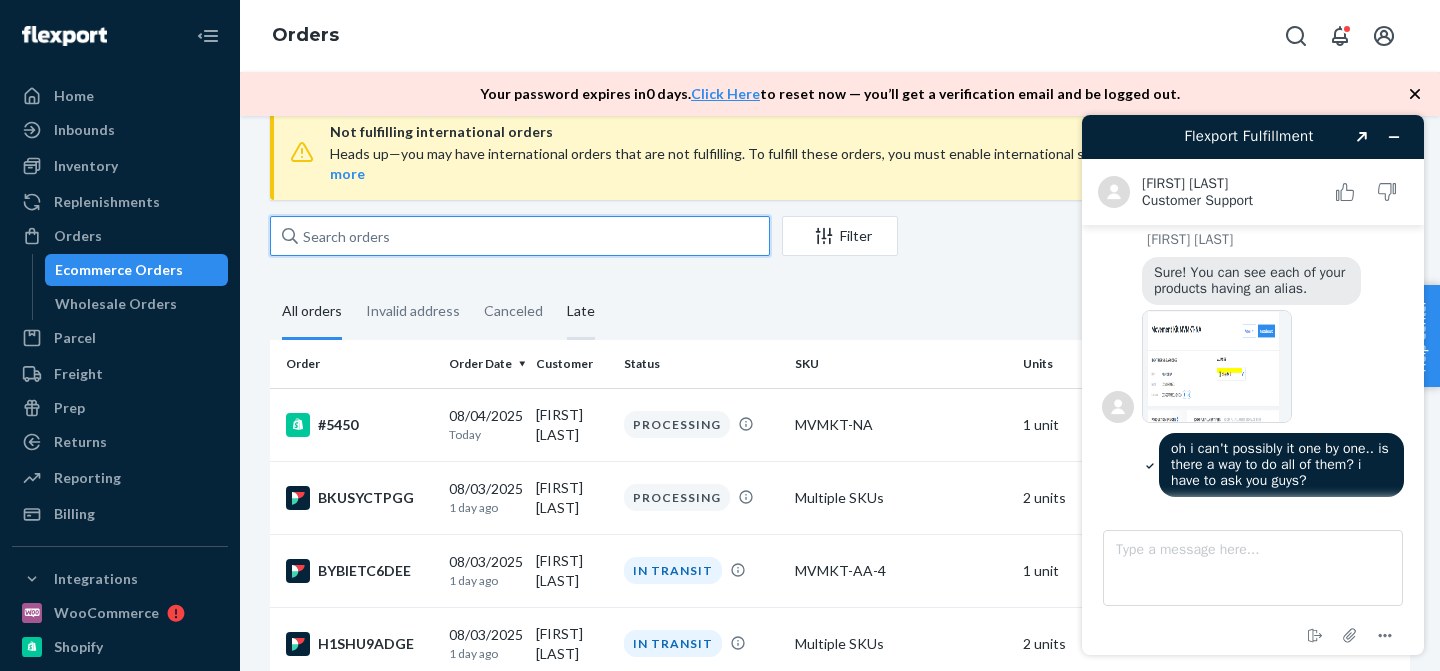 scroll, scrollTop: 45, scrollLeft: 0, axis: vertical 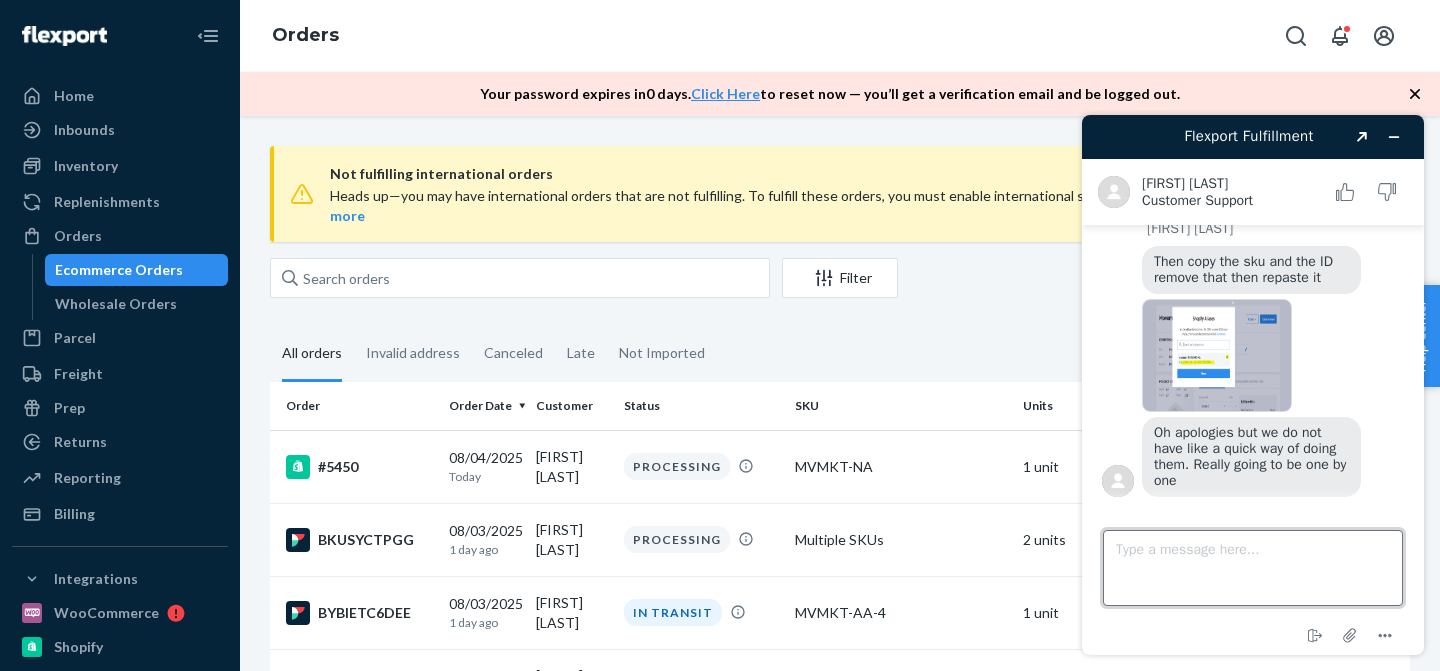 click on "Type a message here..." at bounding box center (1253, 568) 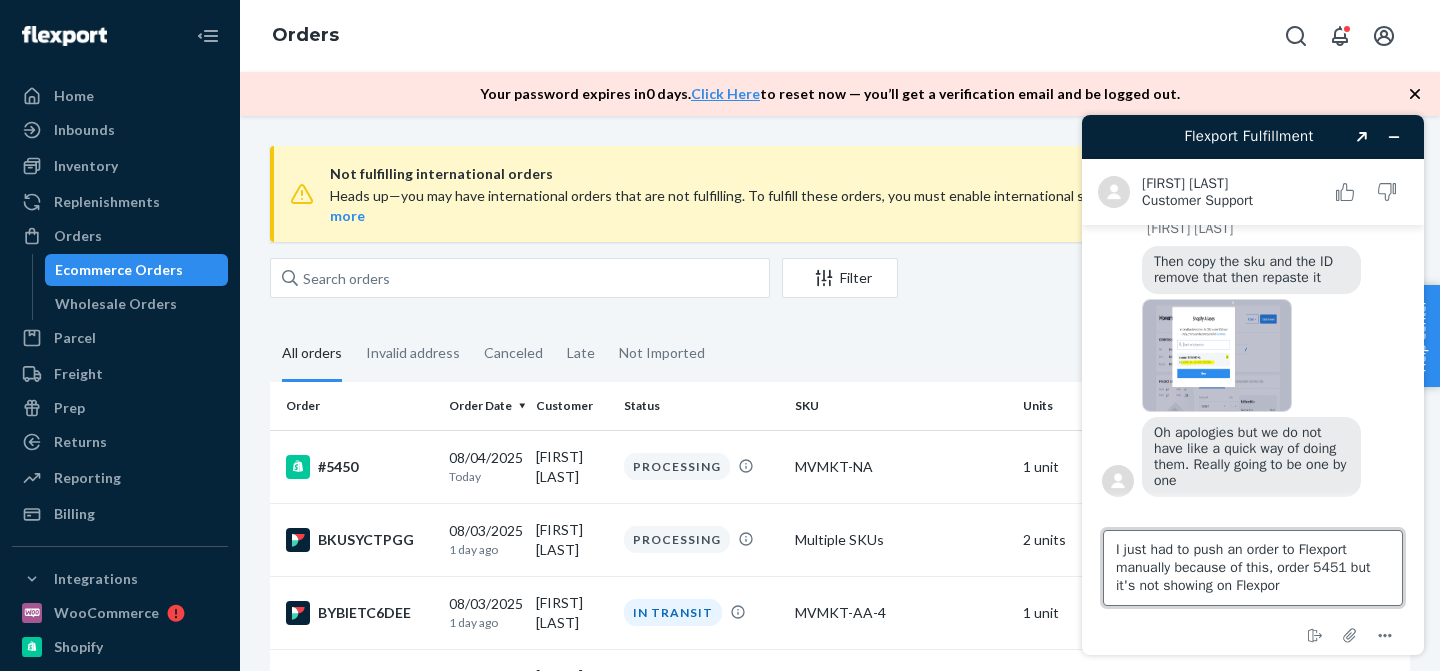 type on "I just had to push an order to Flexport manually because of this, order 5451 but it's not showing on Flexport" 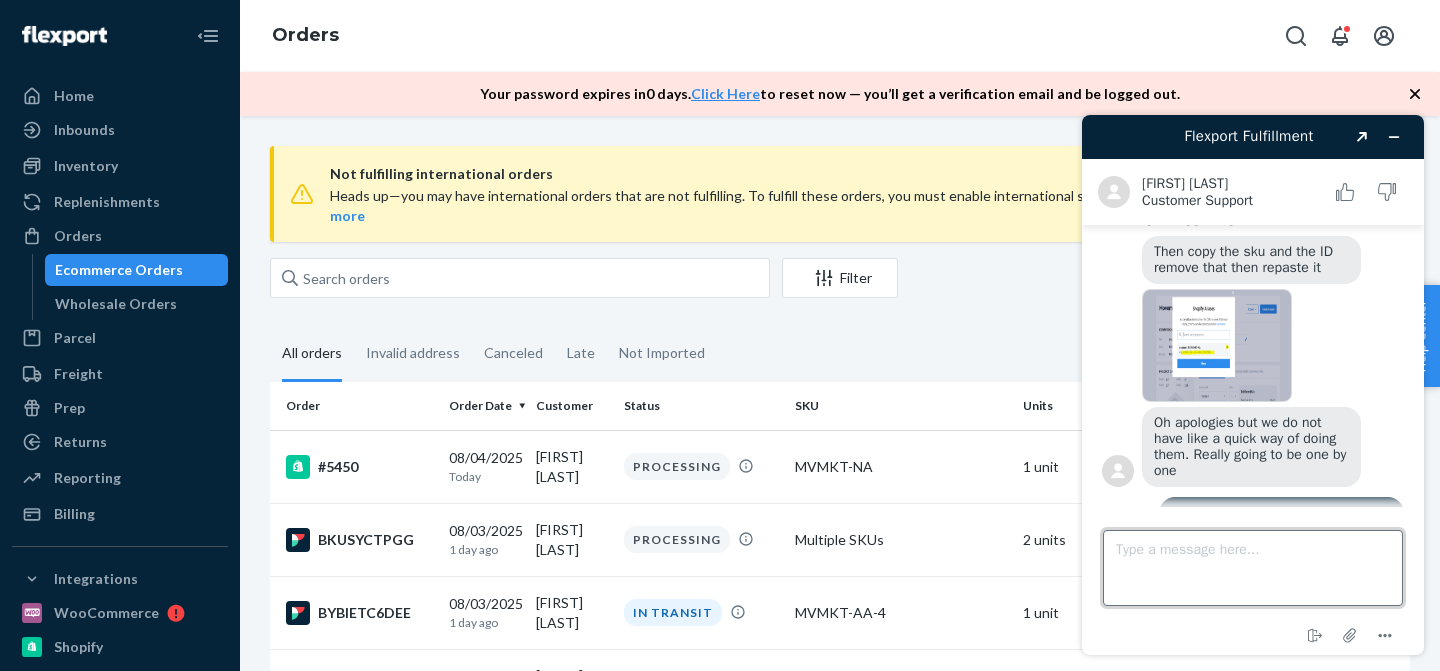 scroll, scrollTop: 1255, scrollLeft: 0, axis: vertical 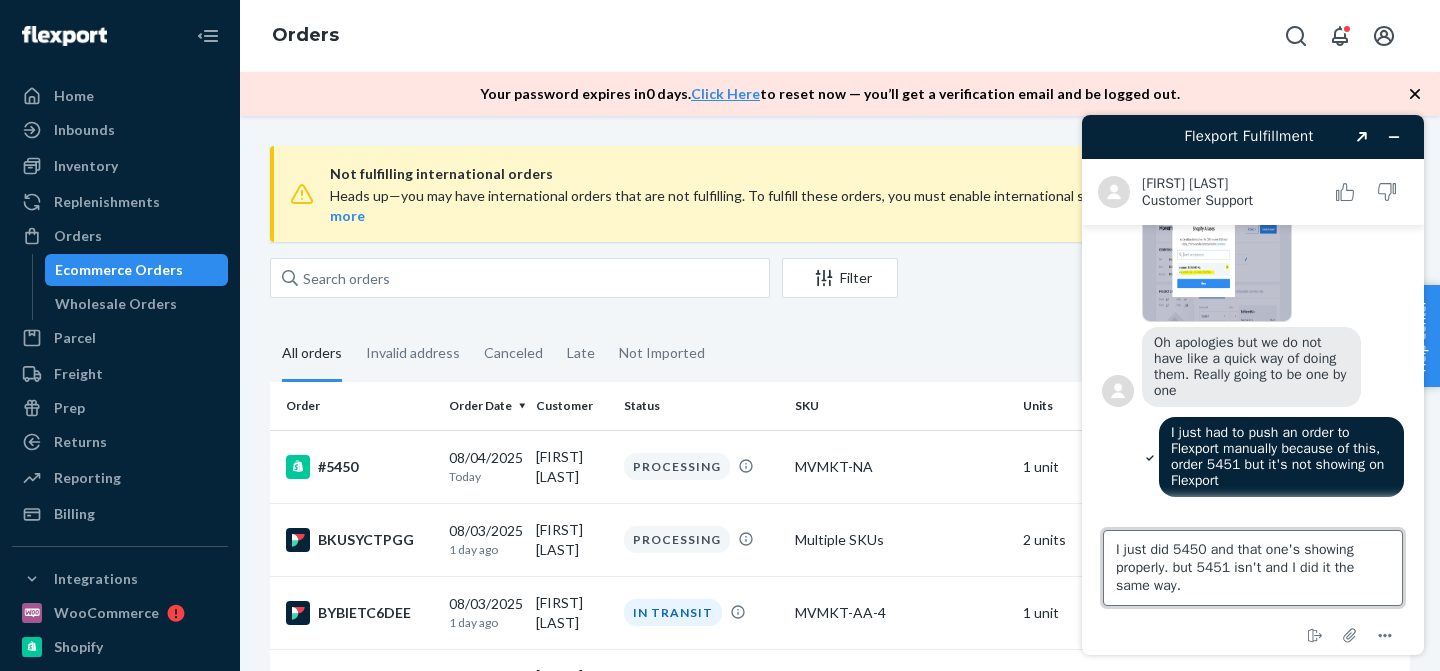 type on "I just did 5450 and that one's showing properly. but 5451 isn't and I did it the same way." 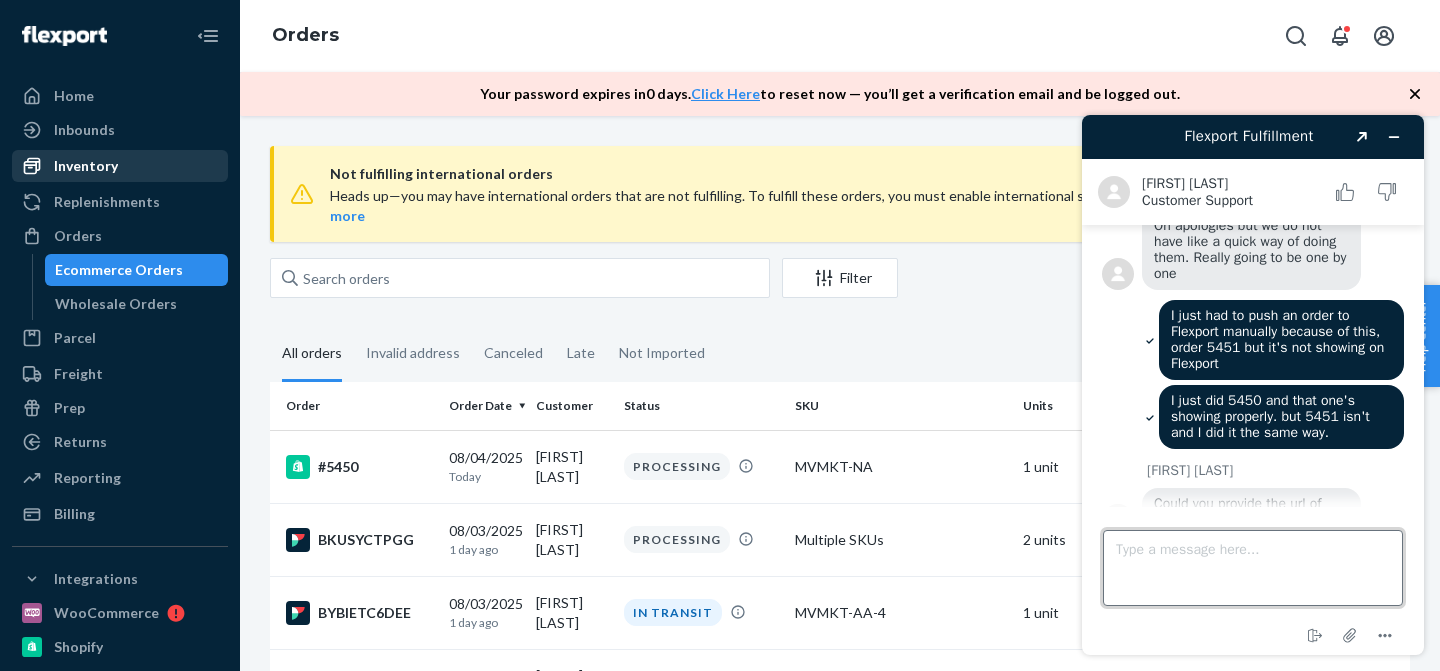 scroll, scrollTop: 1410, scrollLeft: 0, axis: vertical 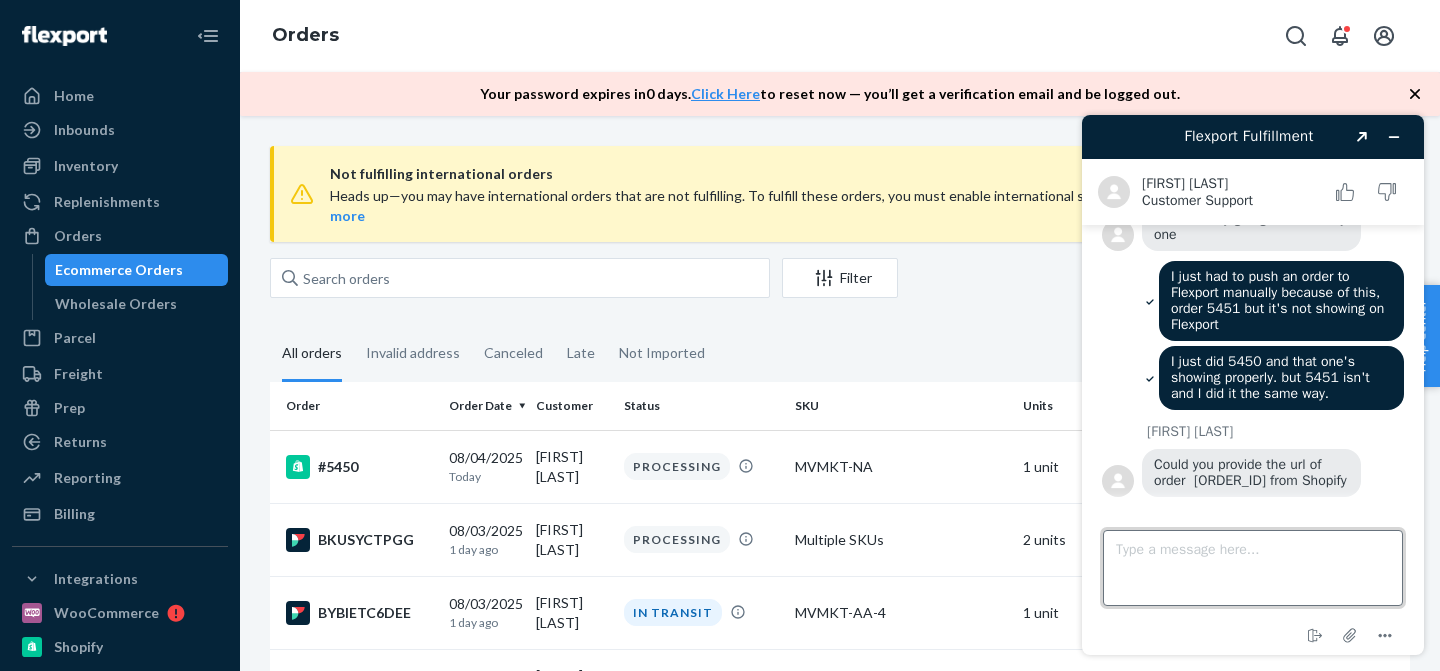 paste on "https://admin.shopify.com/store/rotate-watch-kits/orders/6761090580766" 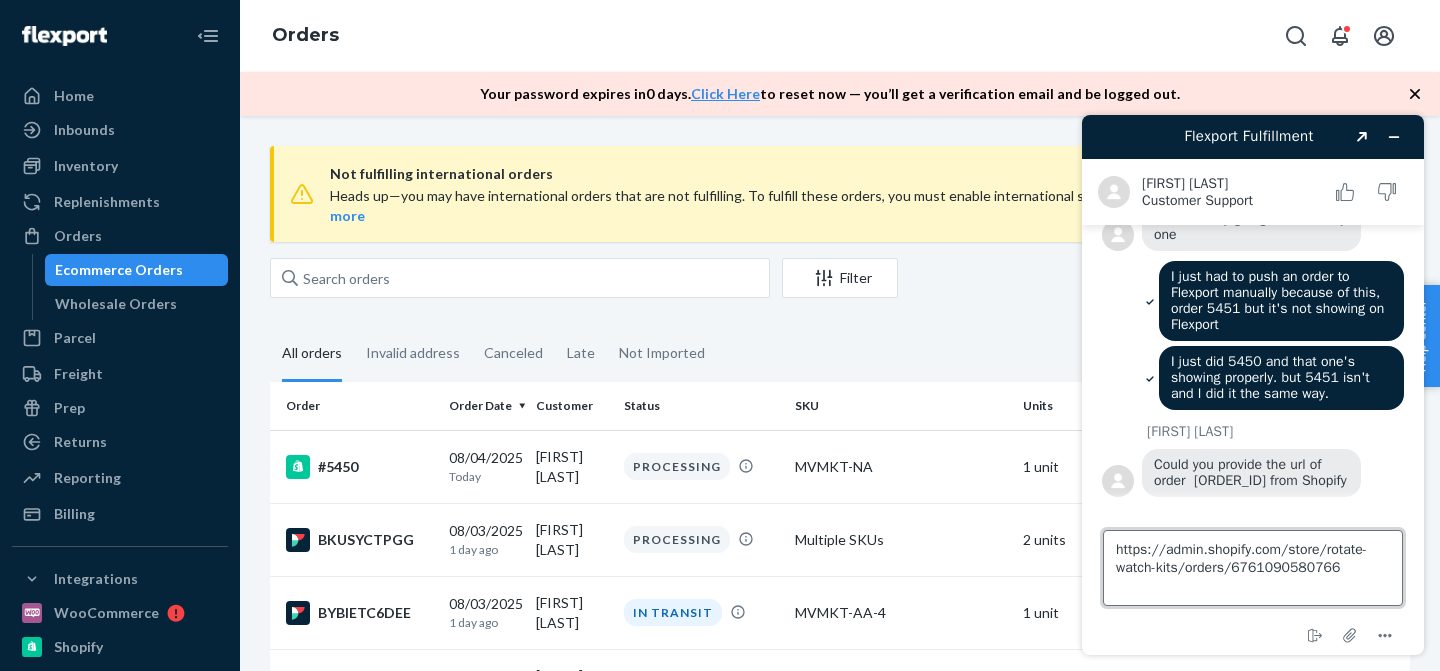 type 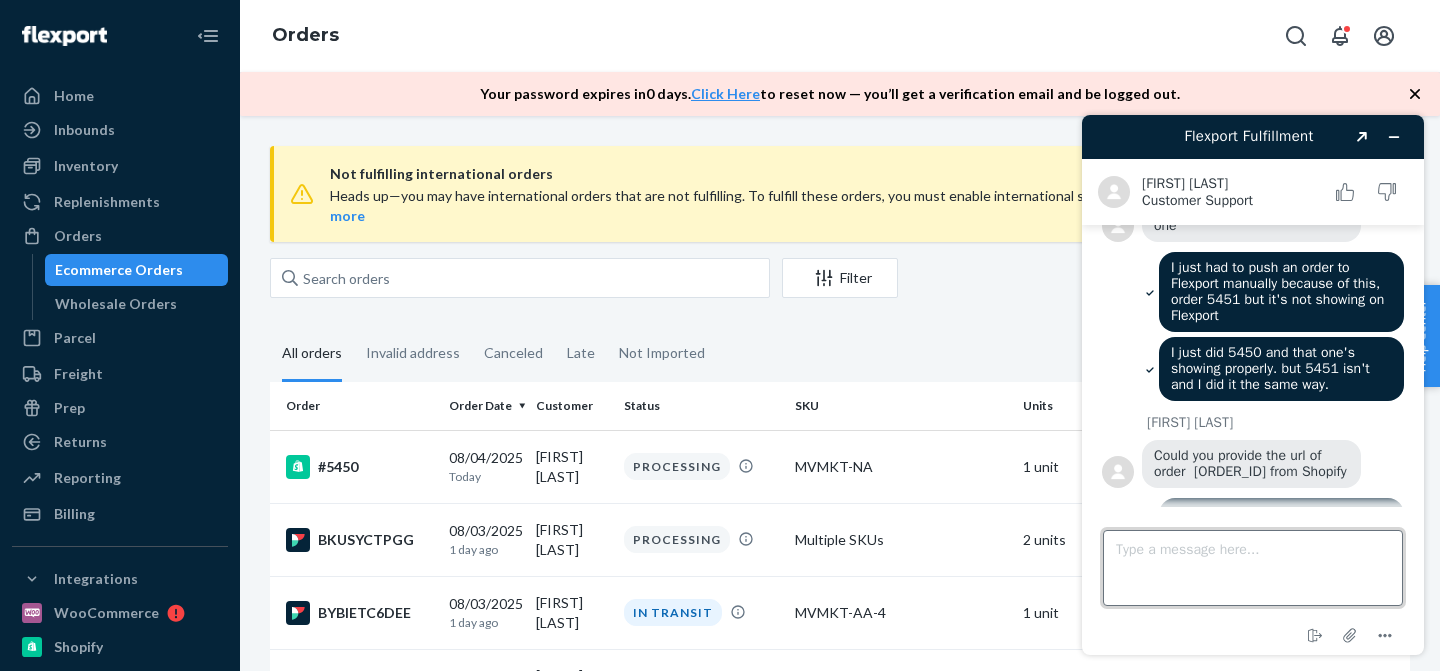 scroll, scrollTop: 1484, scrollLeft: 0, axis: vertical 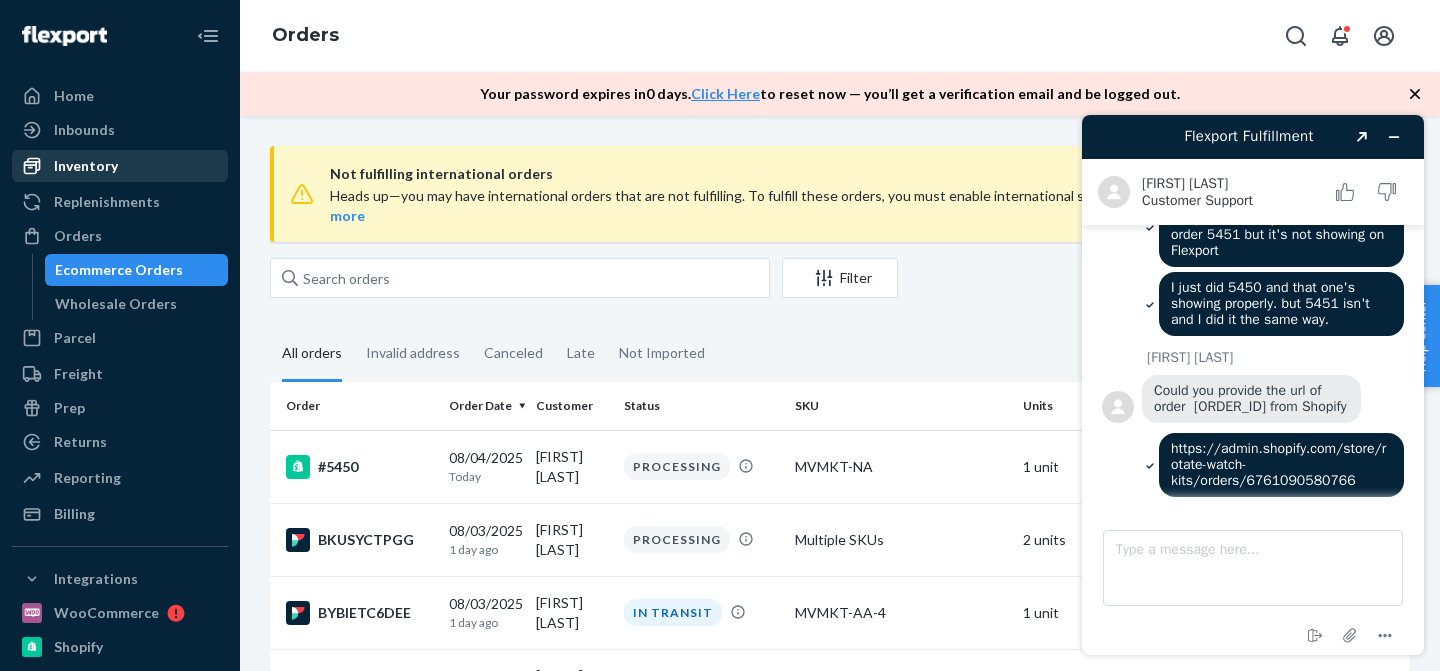 click on "Inventory" at bounding box center [120, 166] 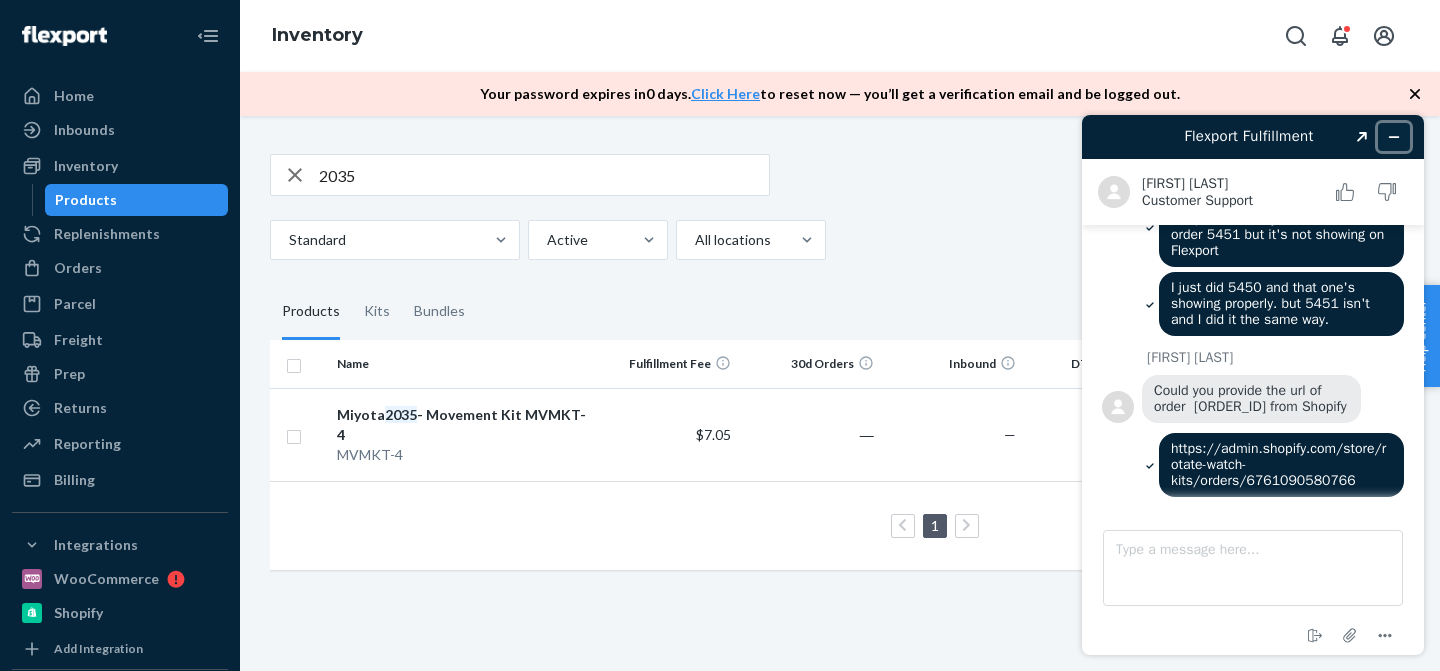 click 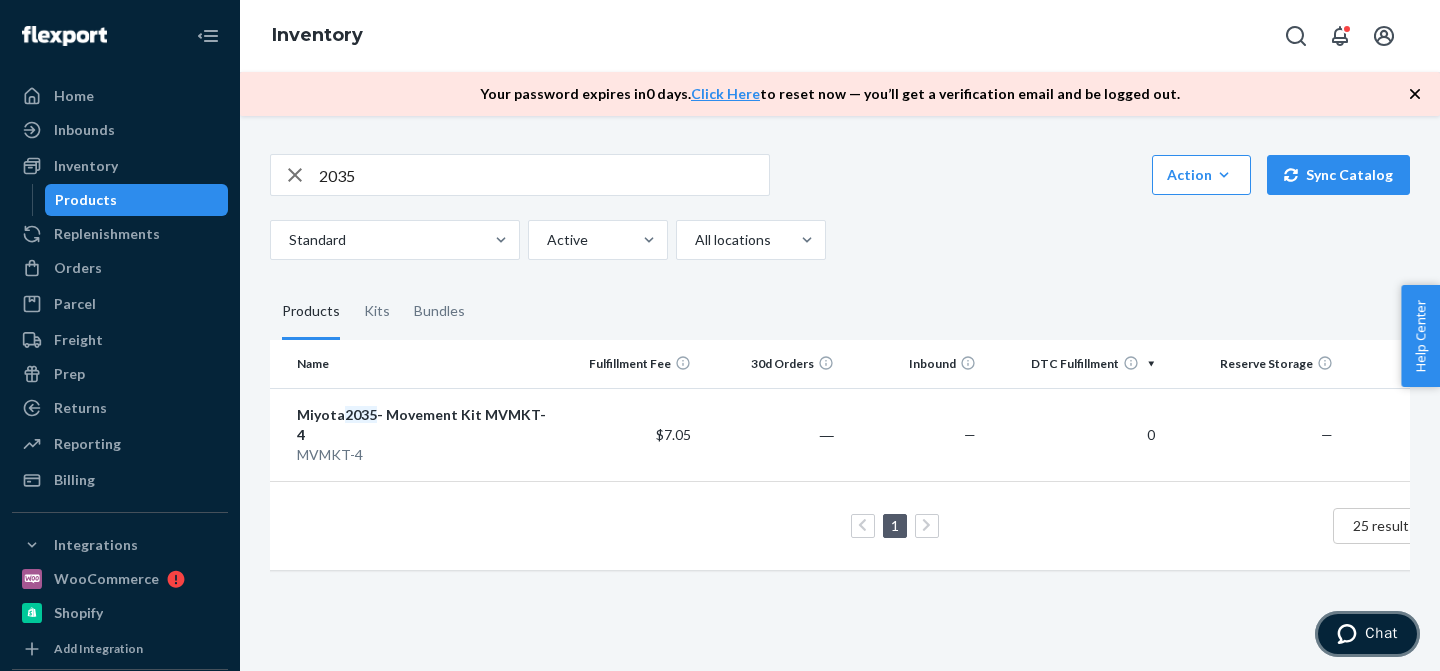 scroll, scrollTop: 0, scrollLeft: 149, axis: horizontal 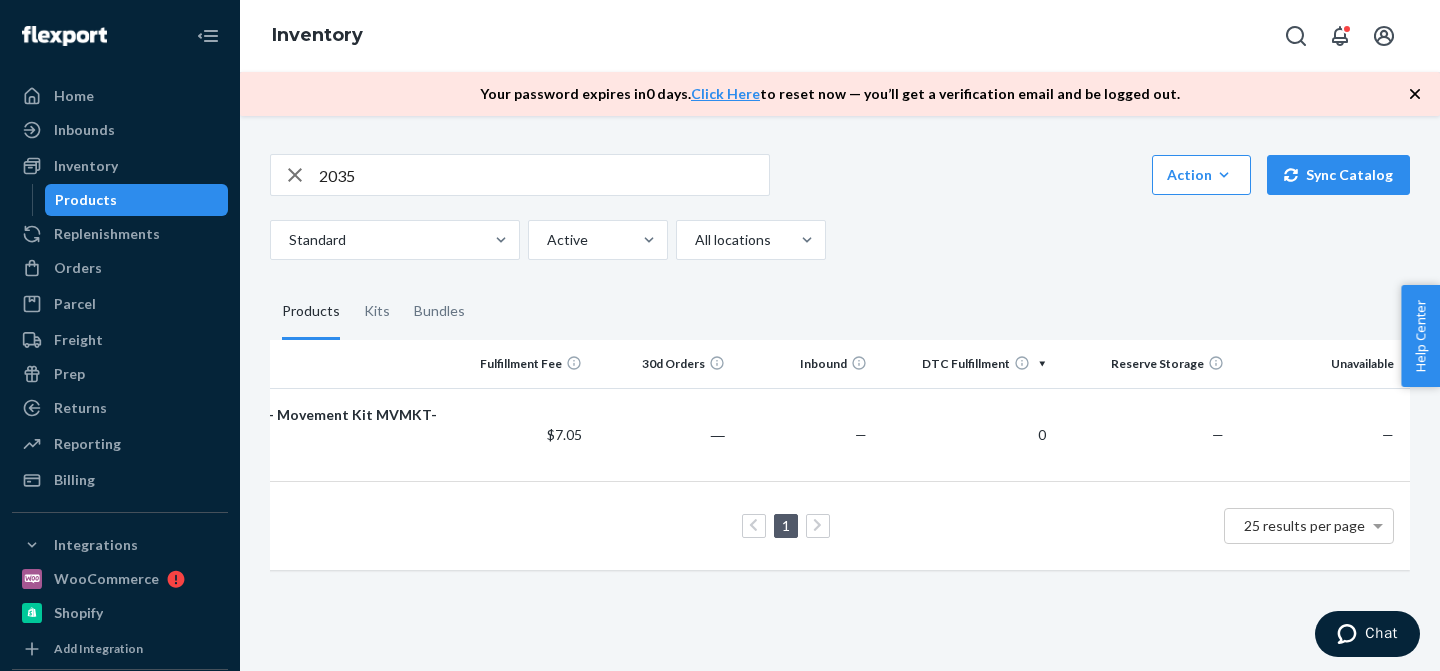 click on "2035 Action Create product Create kit or bundle Bulk create products Bulk update products Bulk update bundles Bulk update product alias attribute Sync Catalog Standard Active All locations Products Kits Bundles Name Fulfillment Fee 30d Orders Inbound DTC Fulfillment Reserve Storage Unavailable Miyota  2035  - Movement Kit MVMKT-4 MVMKT-4 $7.05 ― — 0 — — 1 25 results per page" at bounding box center [840, 360] 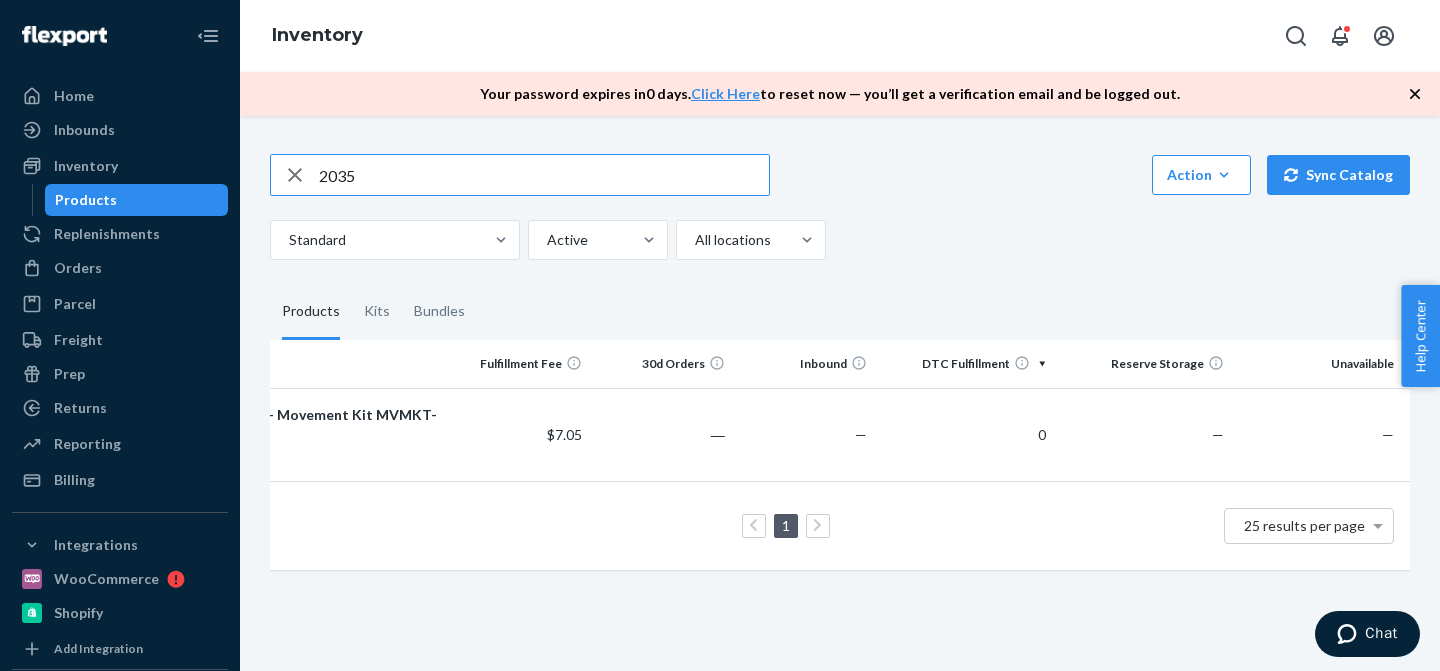 click on "2035" at bounding box center [544, 175] 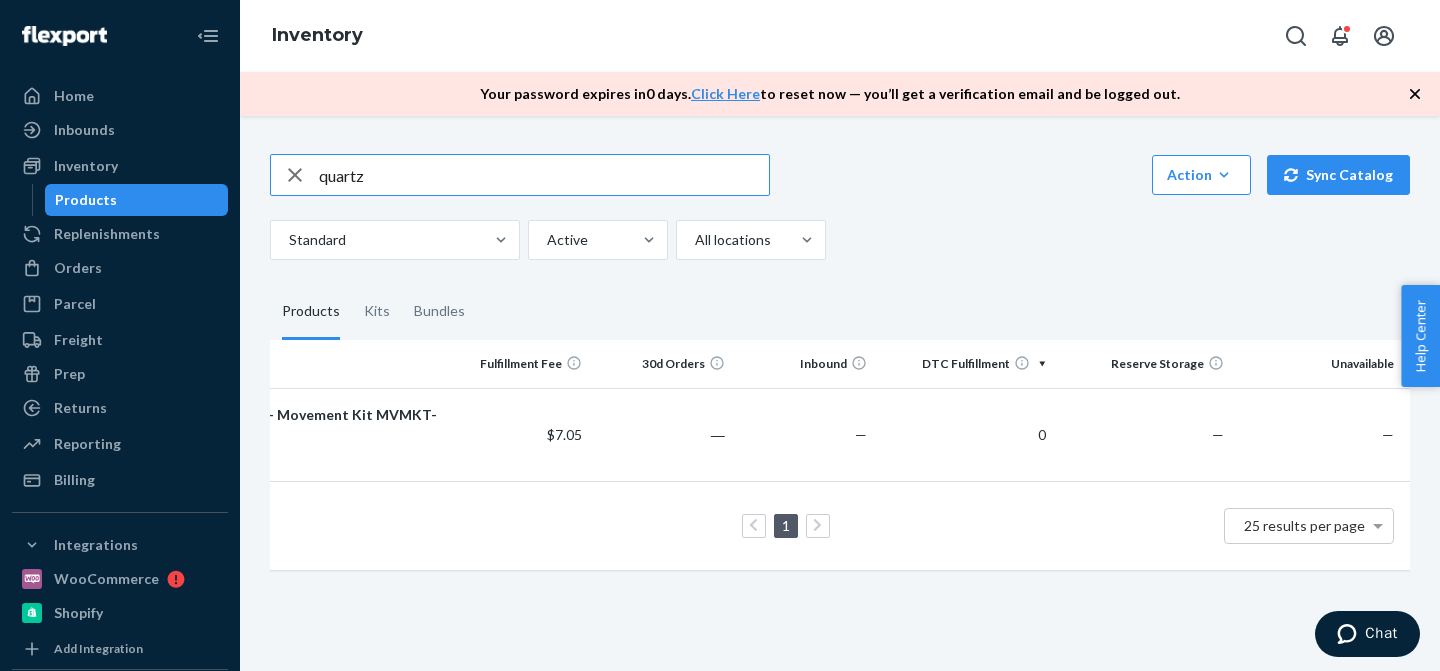 type on "quartz" 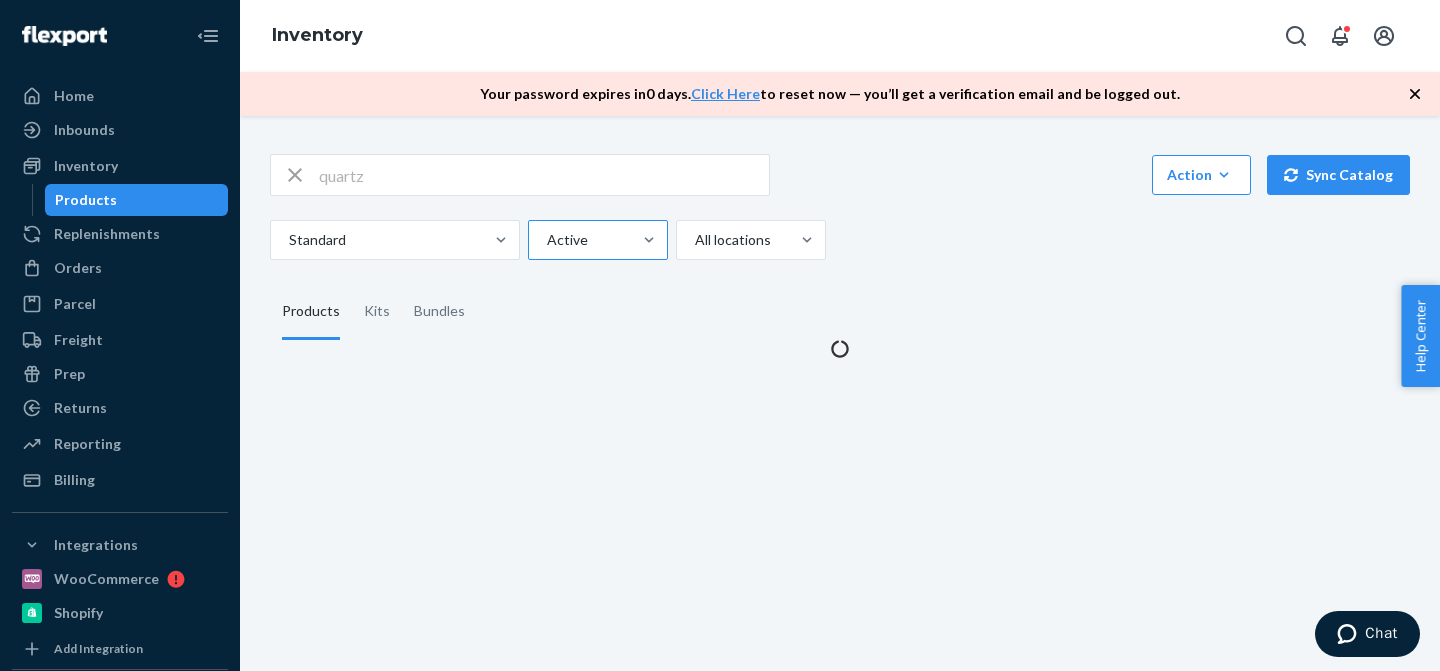 scroll, scrollTop: 0, scrollLeft: 0, axis: both 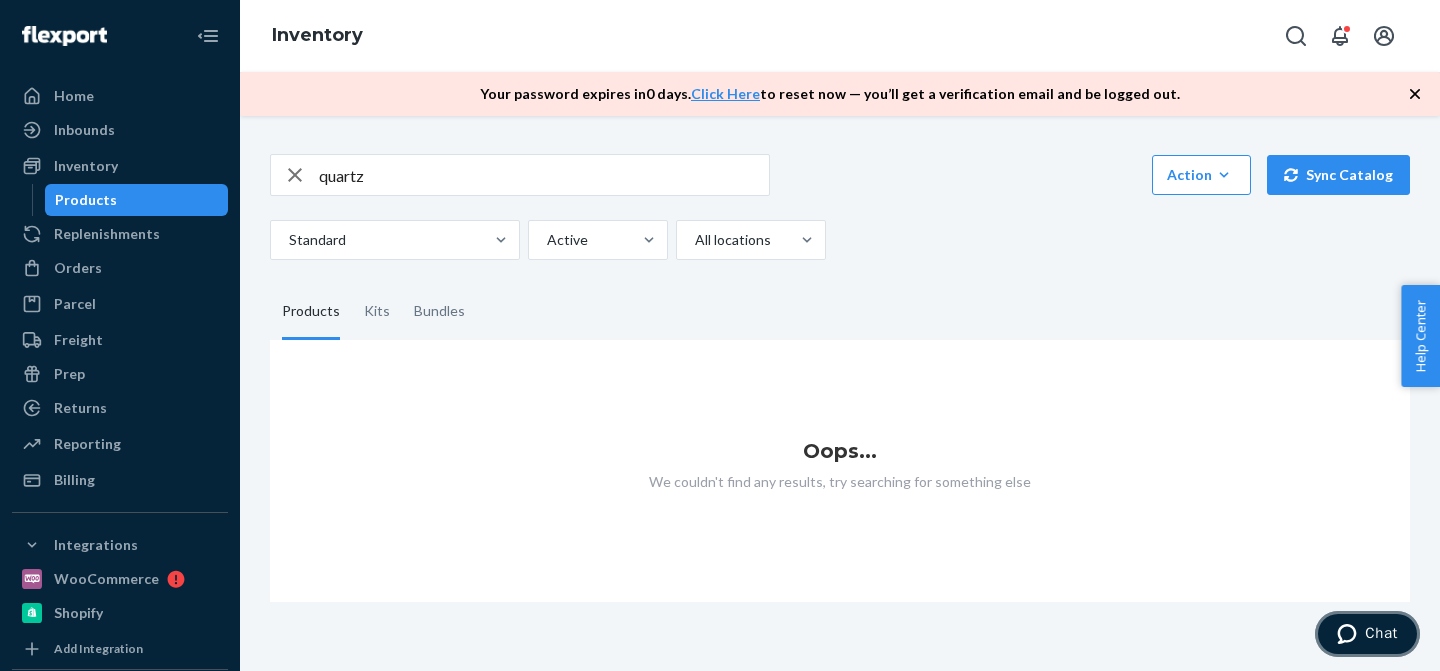 click on "Chat" at bounding box center (1367, 634) 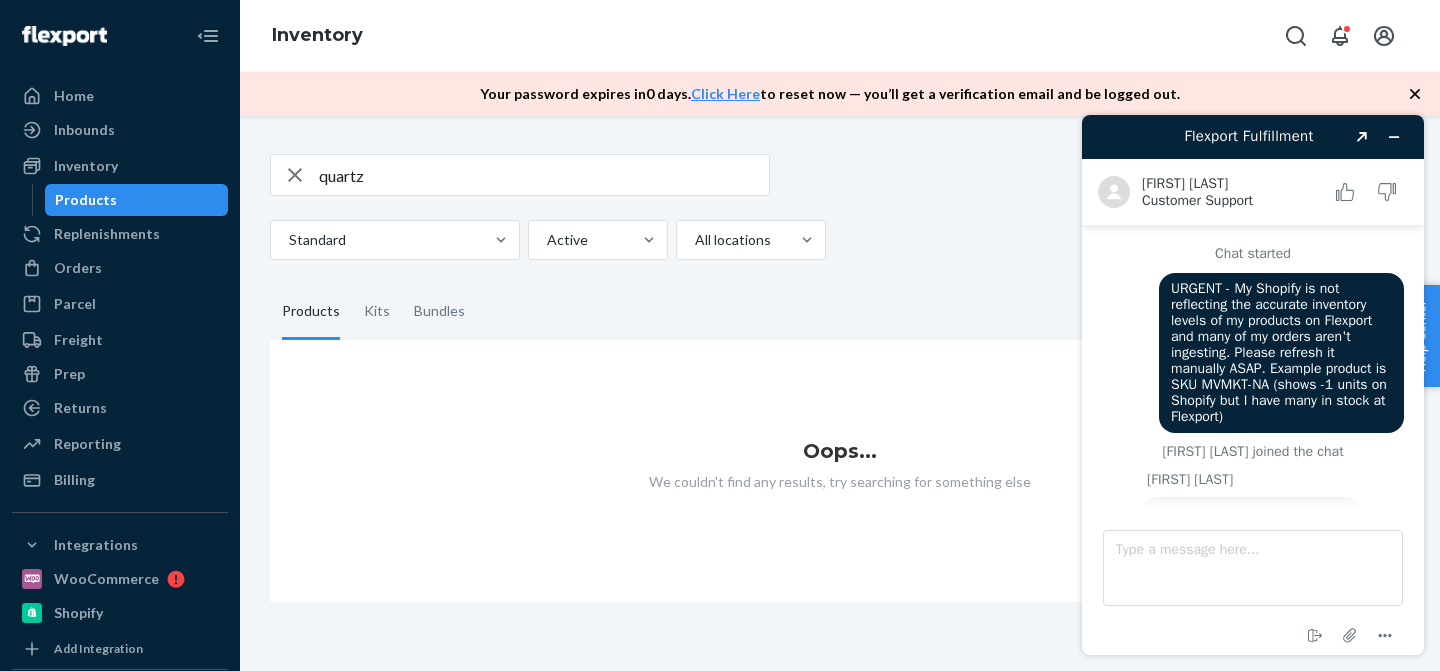 scroll, scrollTop: 0, scrollLeft: 0, axis: both 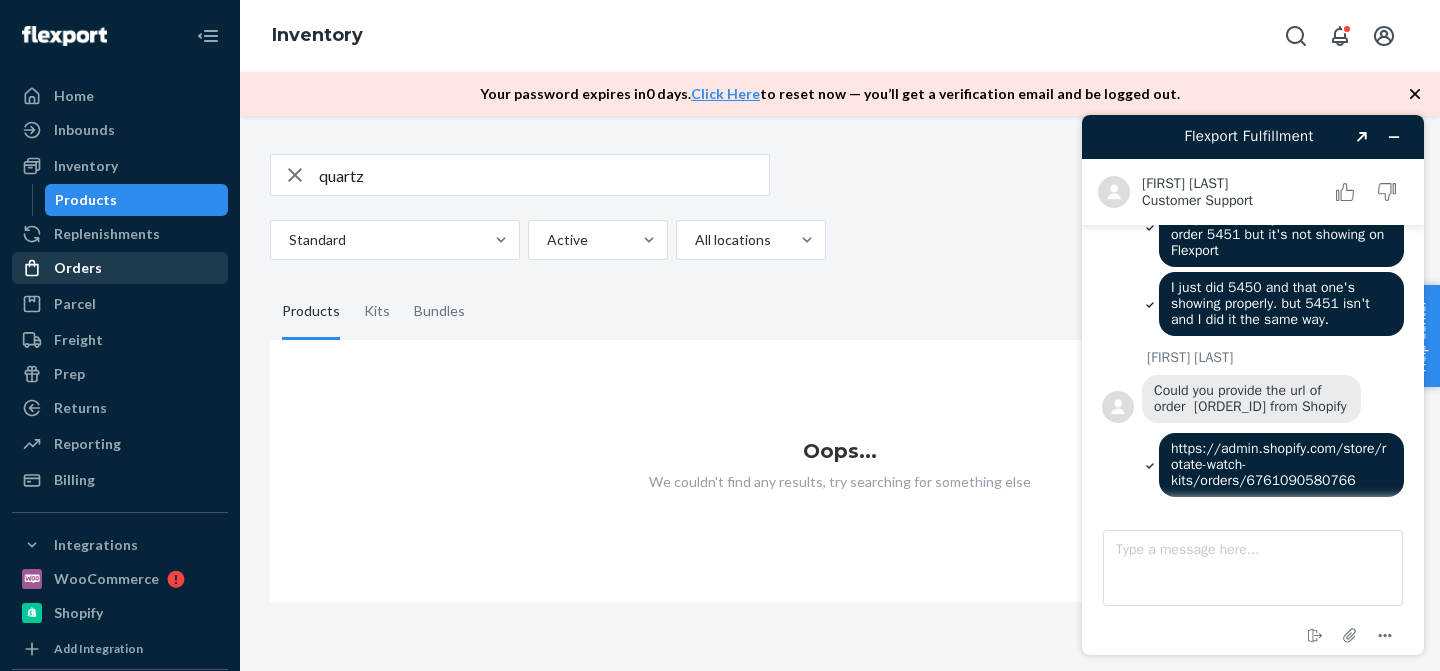 click on "Orders" at bounding box center [120, 268] 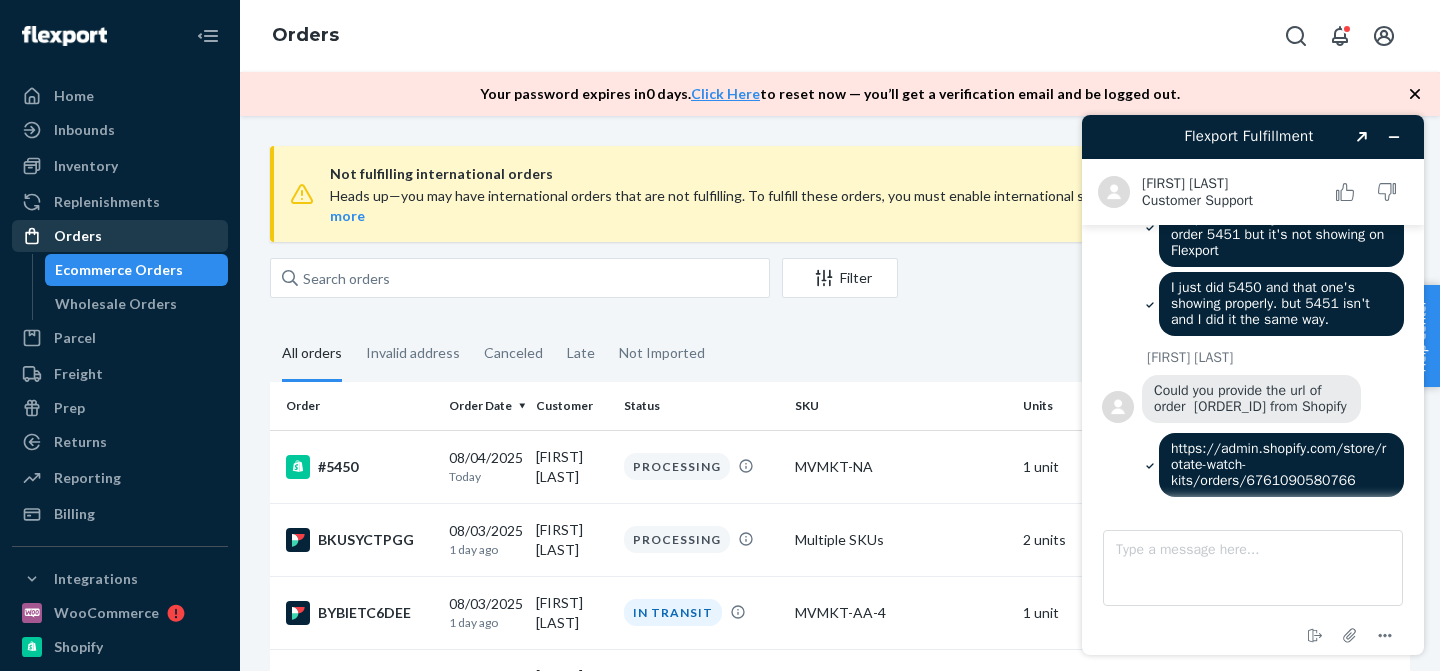 scroll, scrollTop: 1570, scrollLeft: 0, axis: vertical 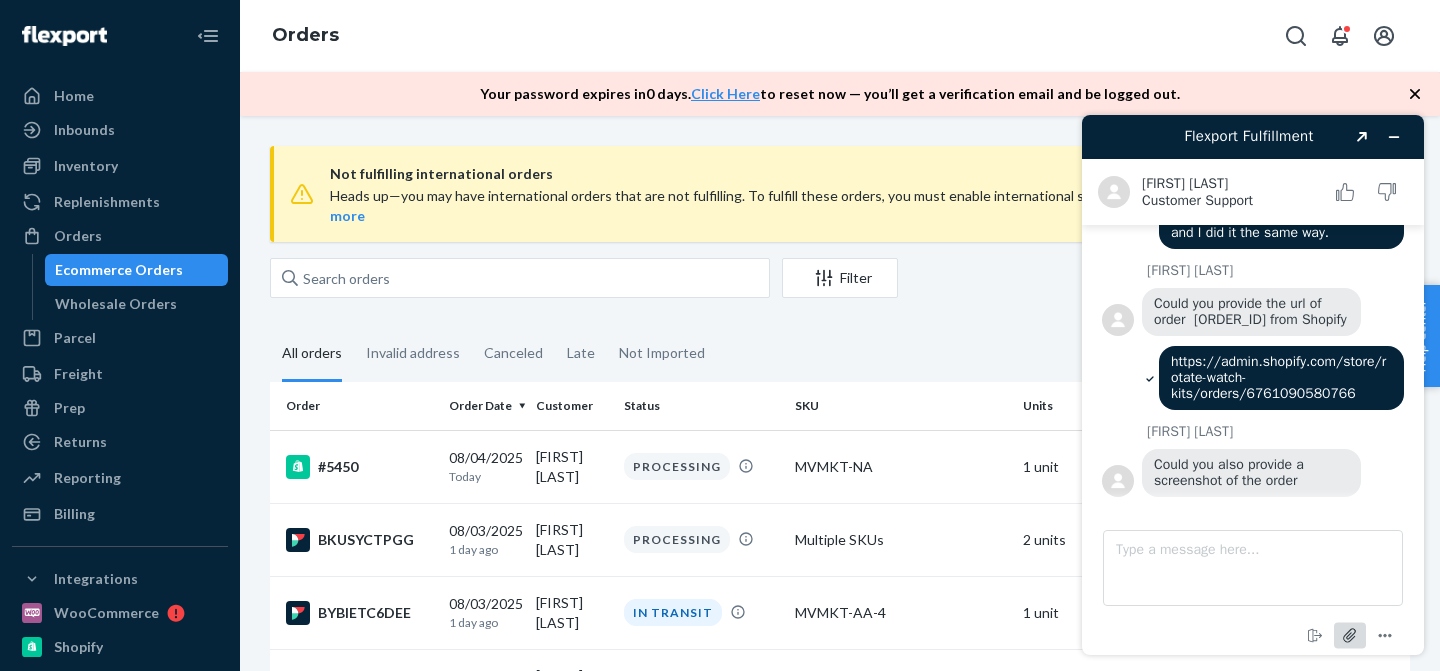 click 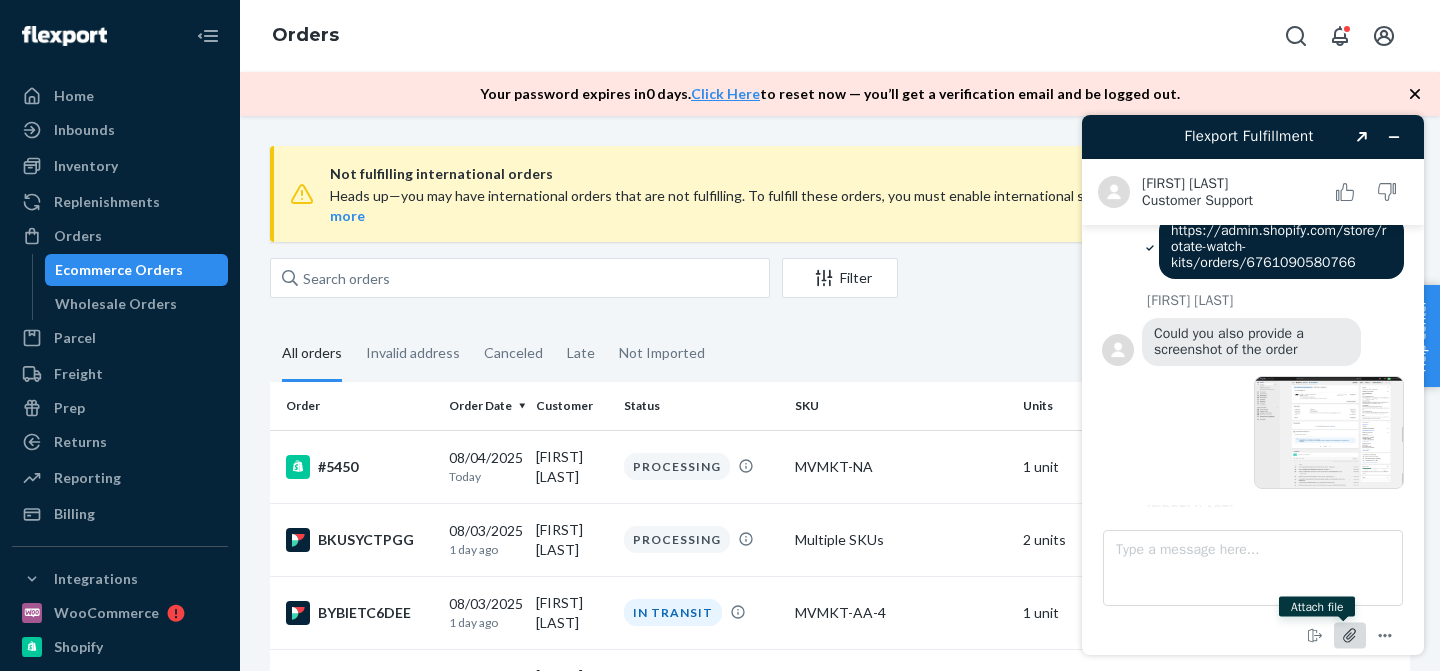 scroll, scrollTop: 1763, scrollLeft: 0, axis: vertical 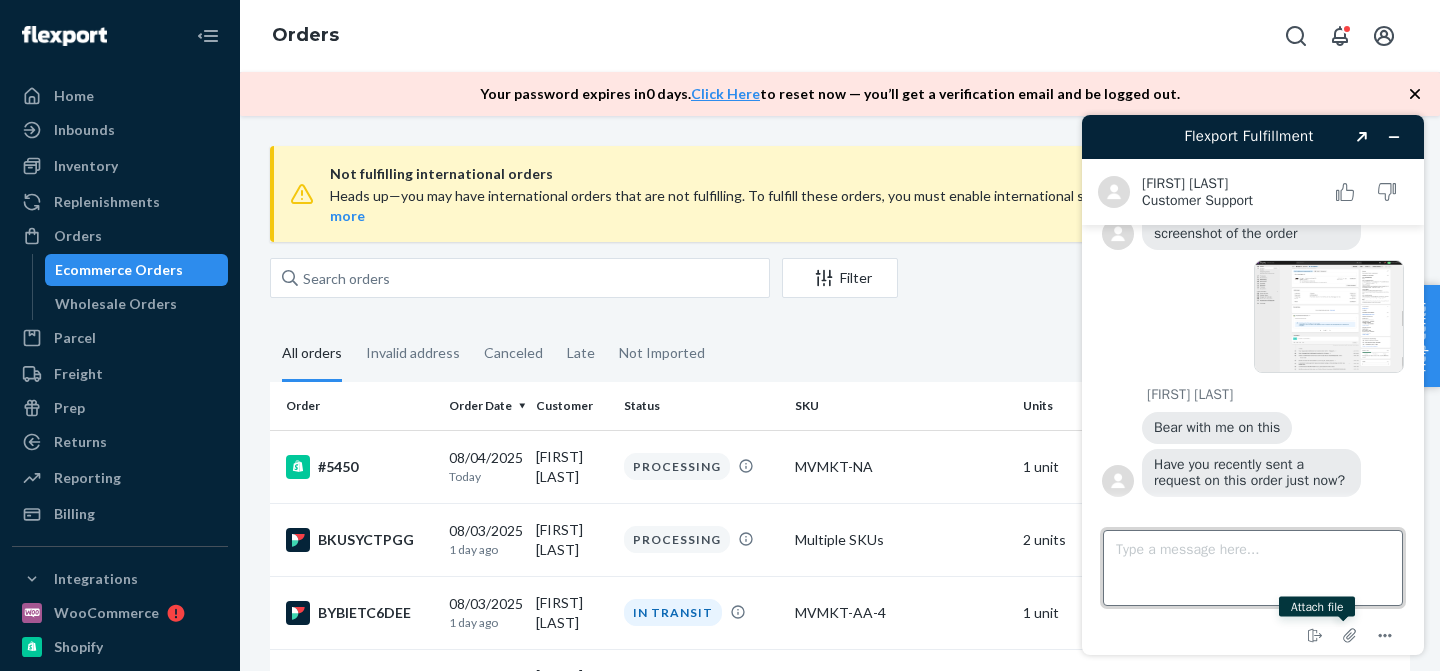 click on "Type a message here..." at bounding box center [1253, 568] 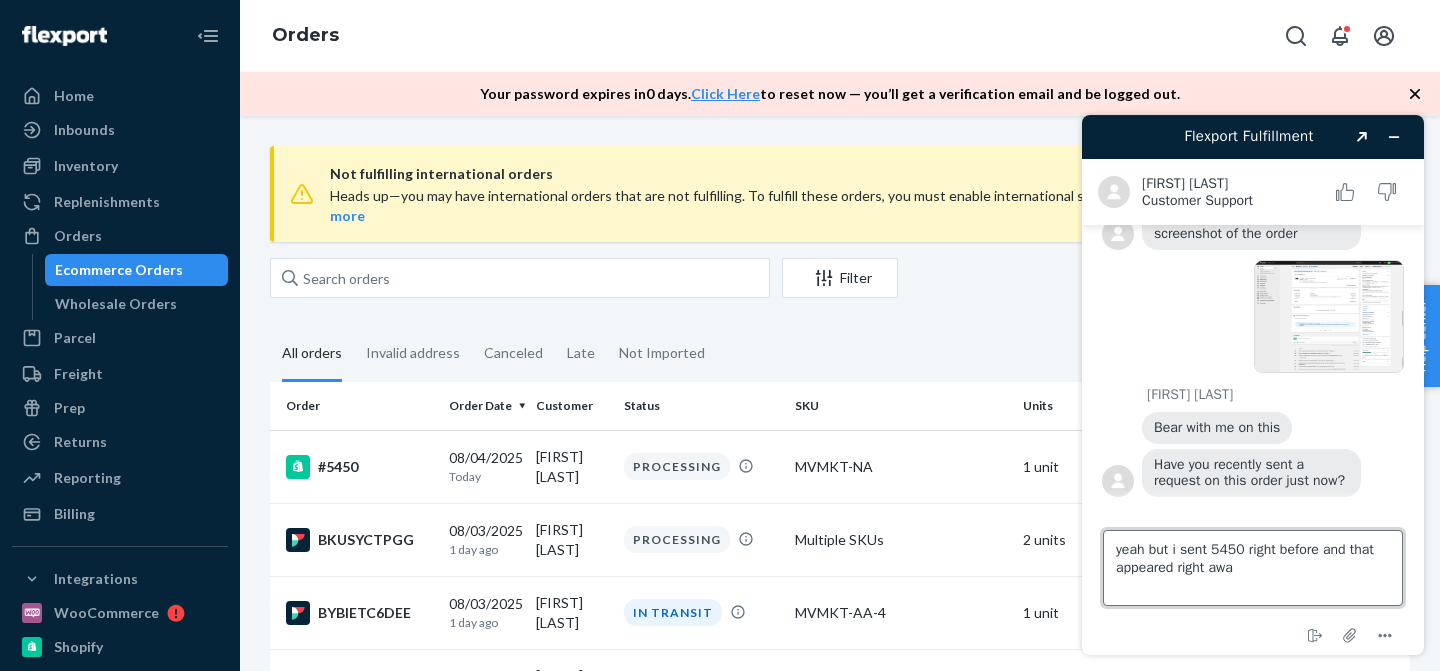 type on "yeah but i sent 5450 right before and that appeared right away" 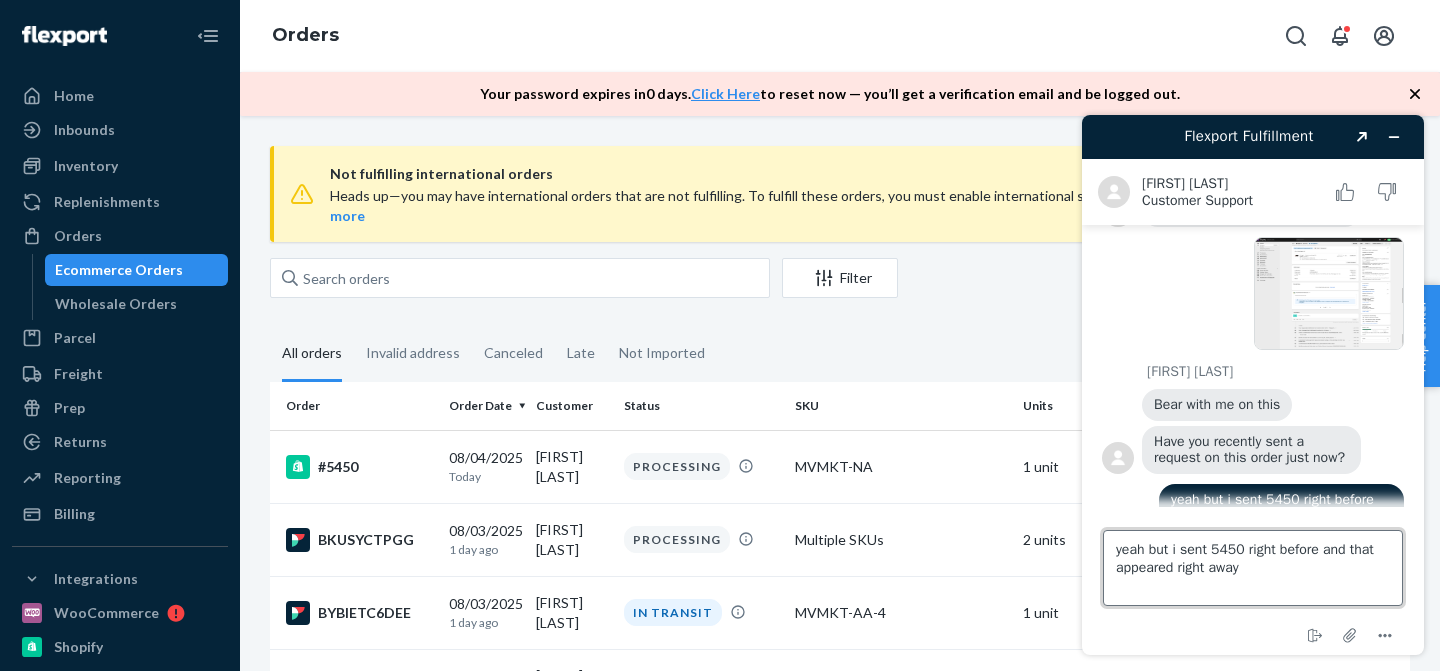 type 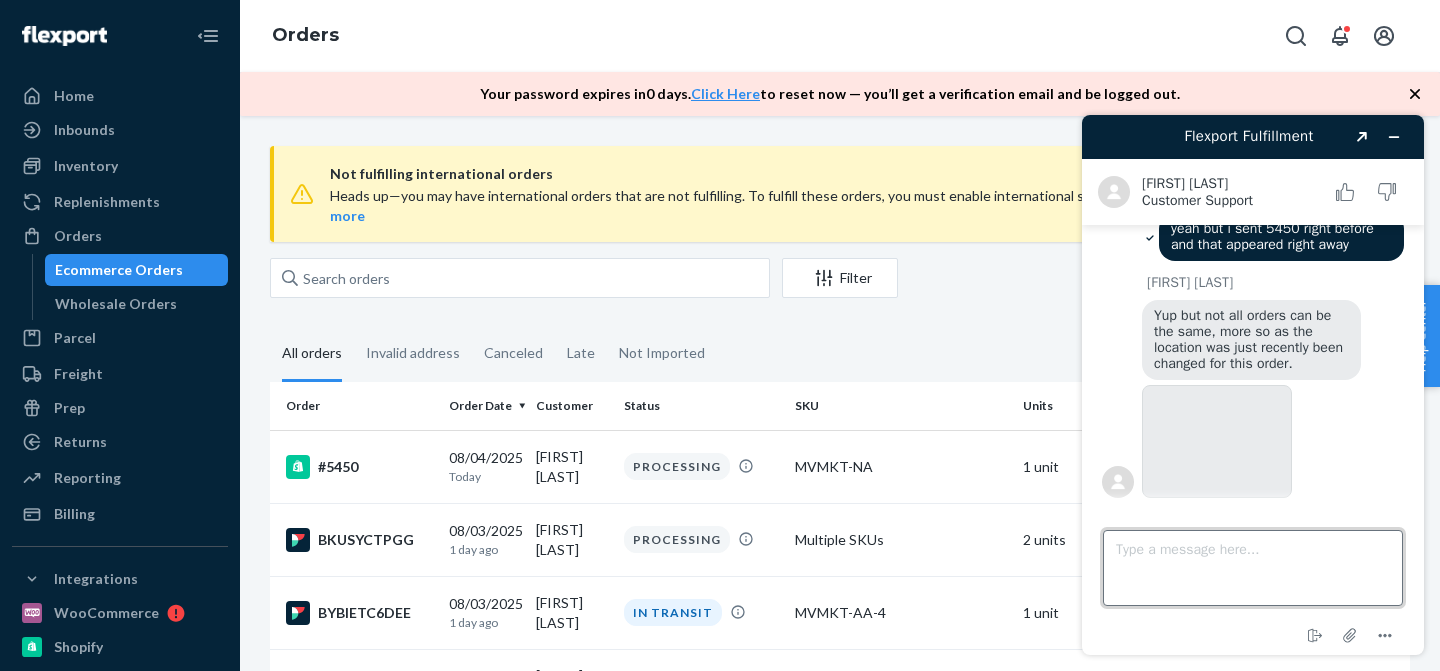 scroll, scrollTop: 2125, scrollLeft: 0, axis: vertical 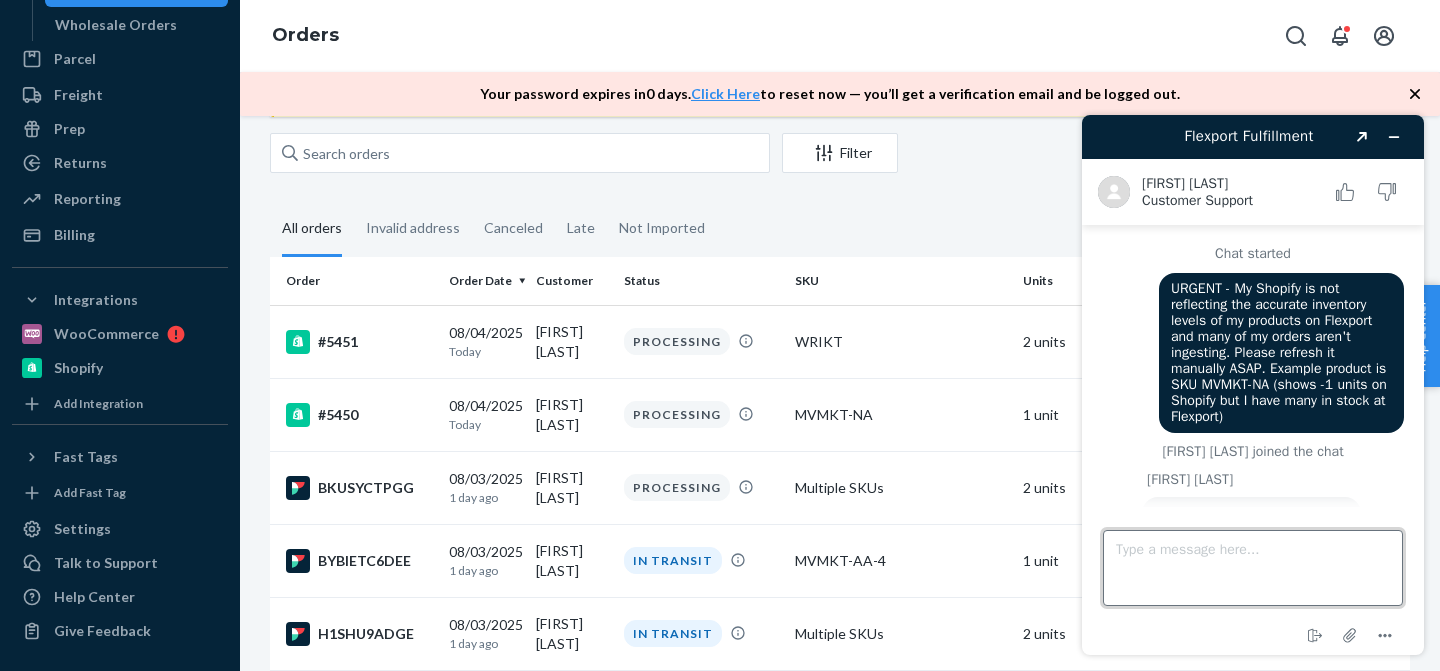 click on "Type a message here..." at bounding box center [1253, 568] 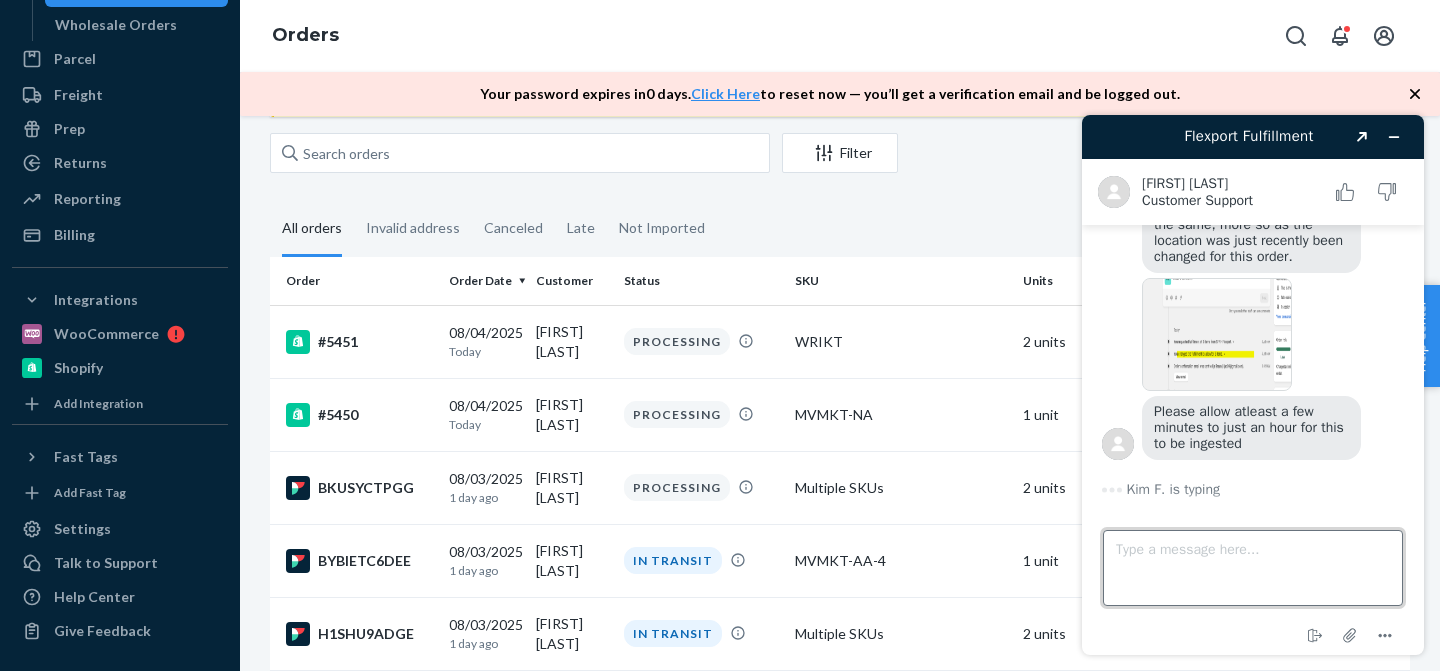 type on "k" 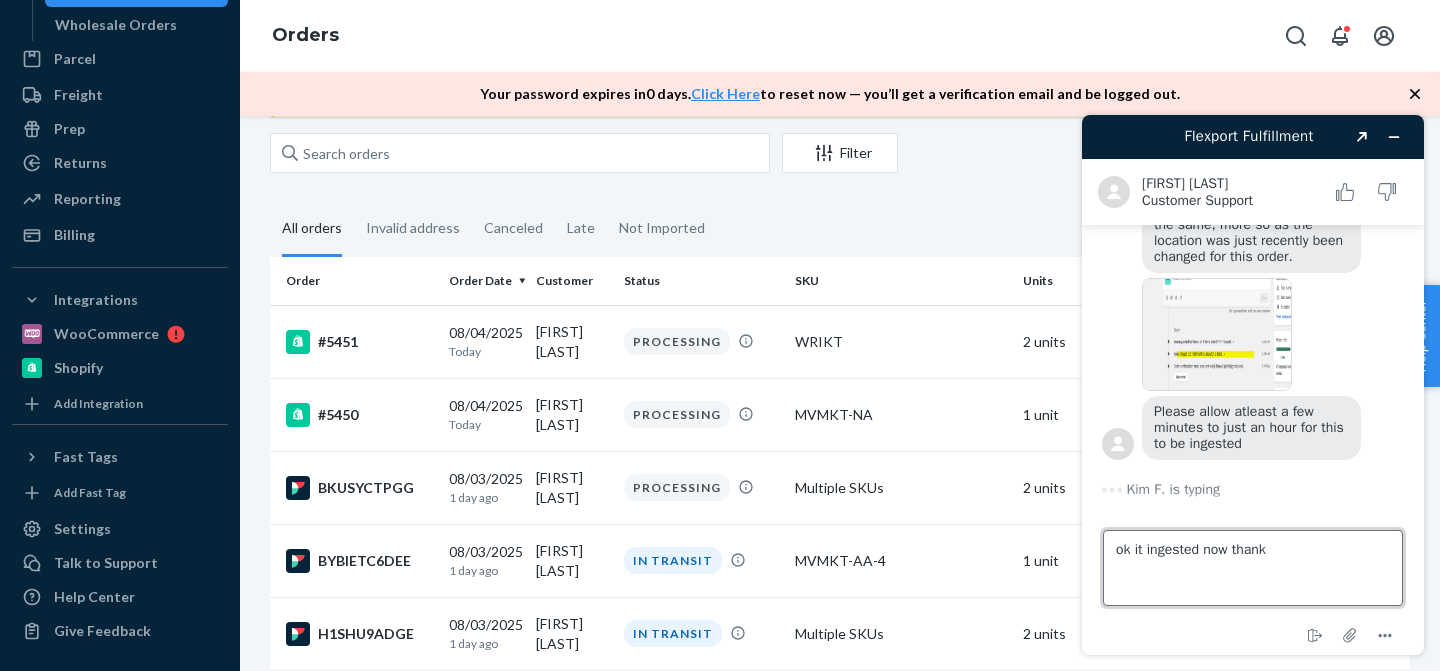 type on "ok it ingested now thanks" 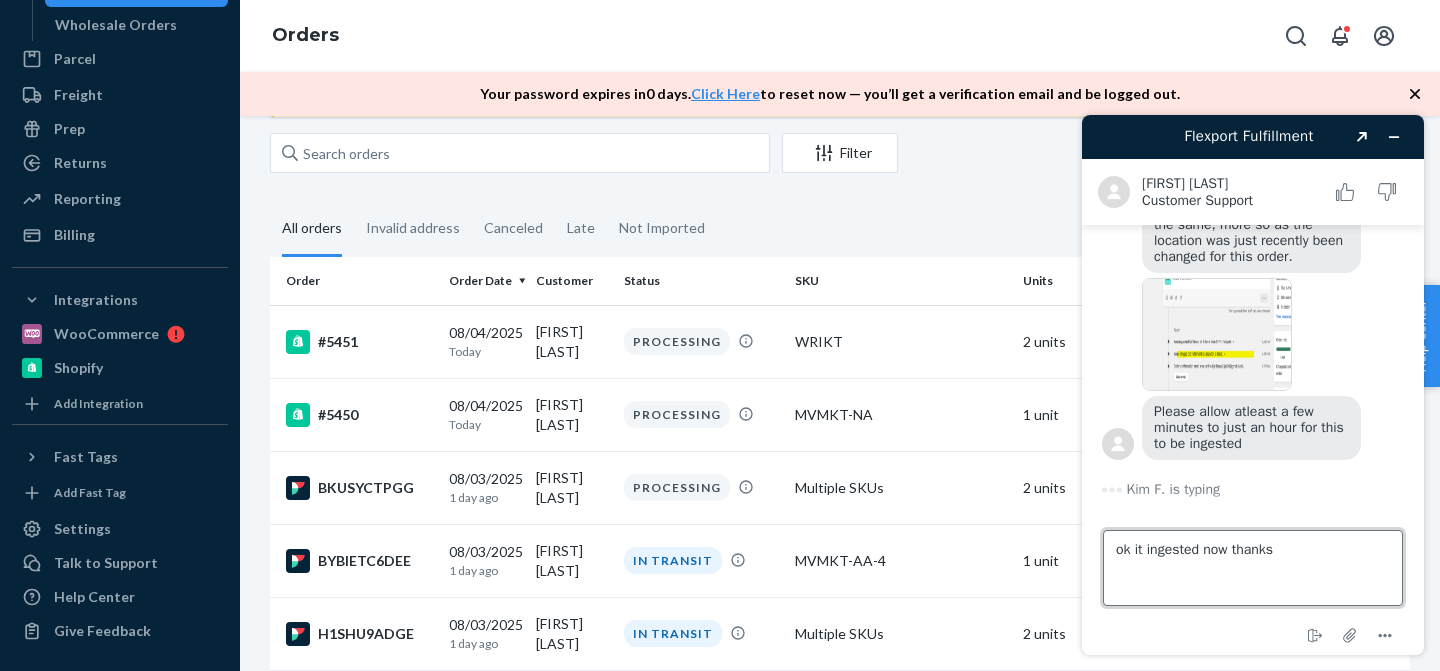 type 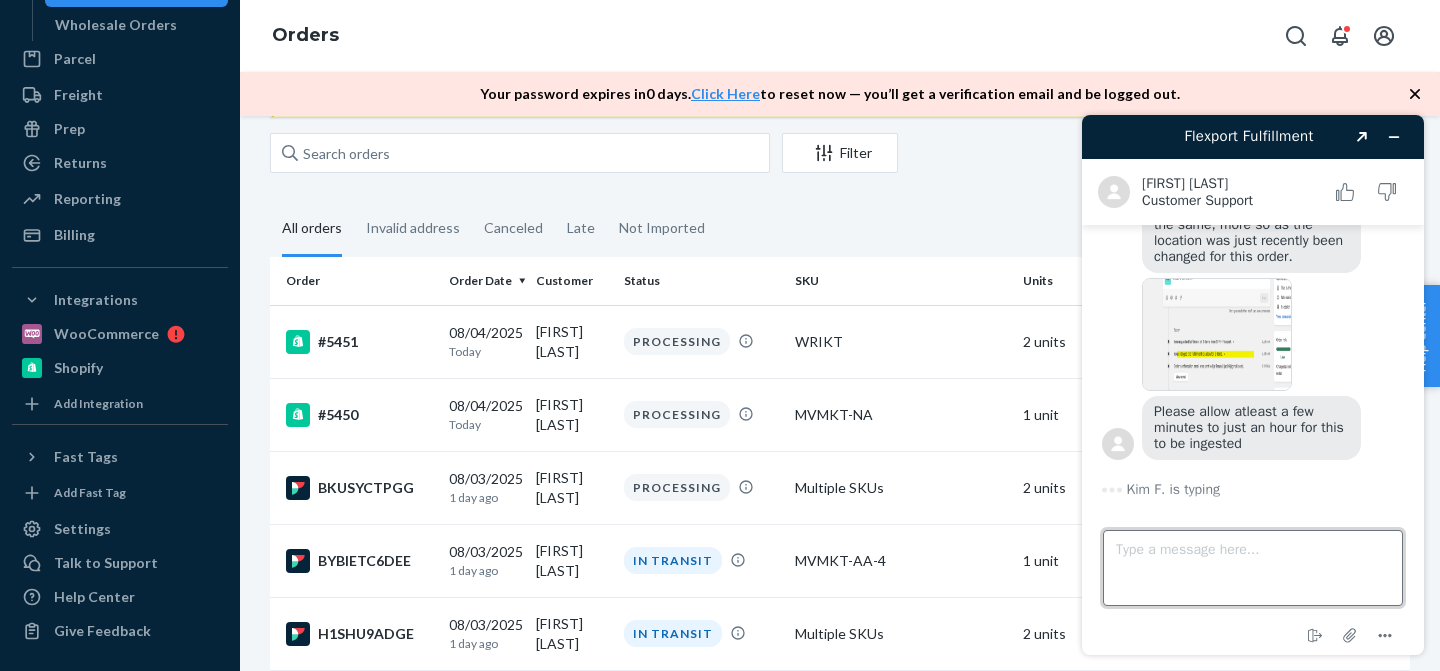 scroll, scrollTop: 2275, scrollLeft: 0, axis: vertical 